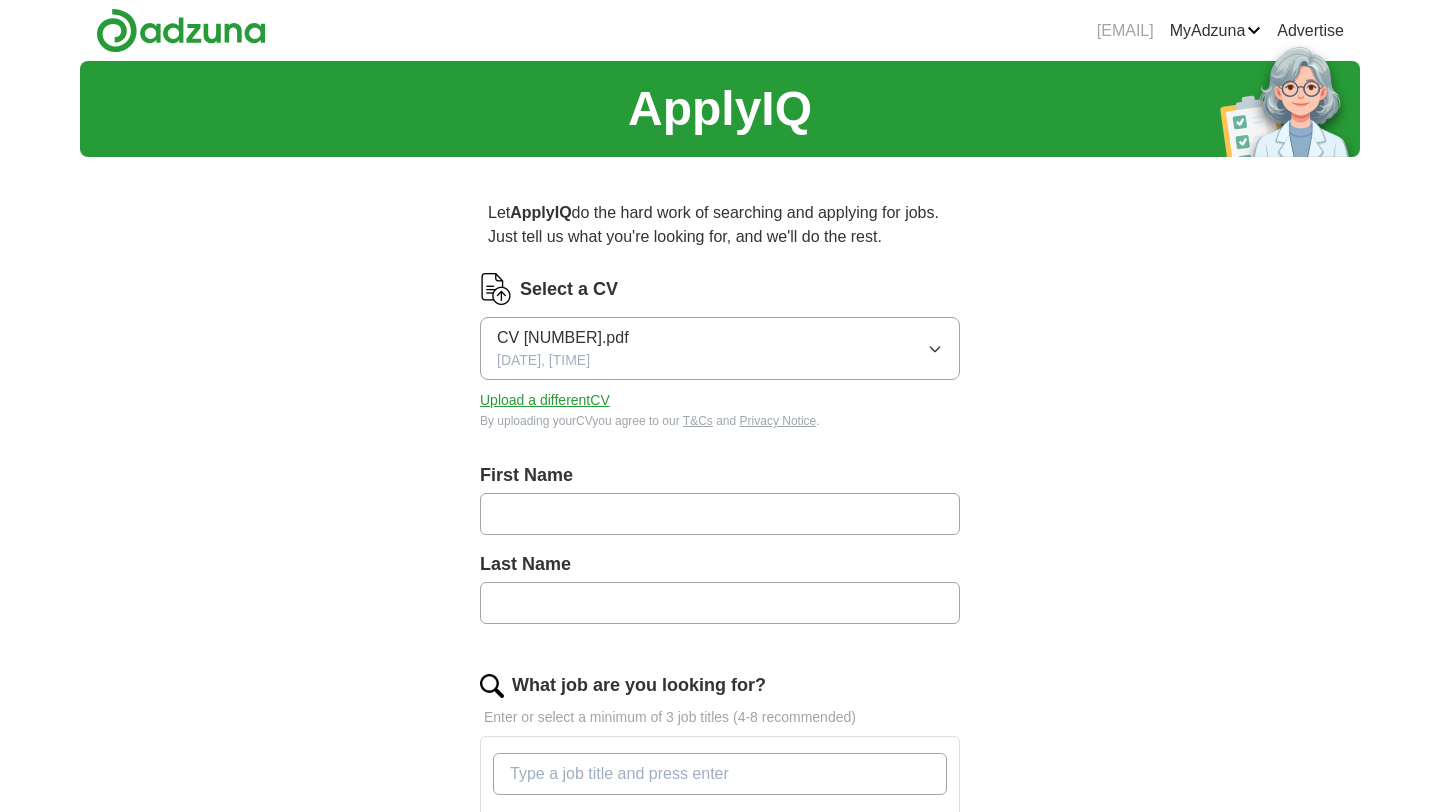 scroll, scrollTop: 0, scrollLeft: 0, axis: both 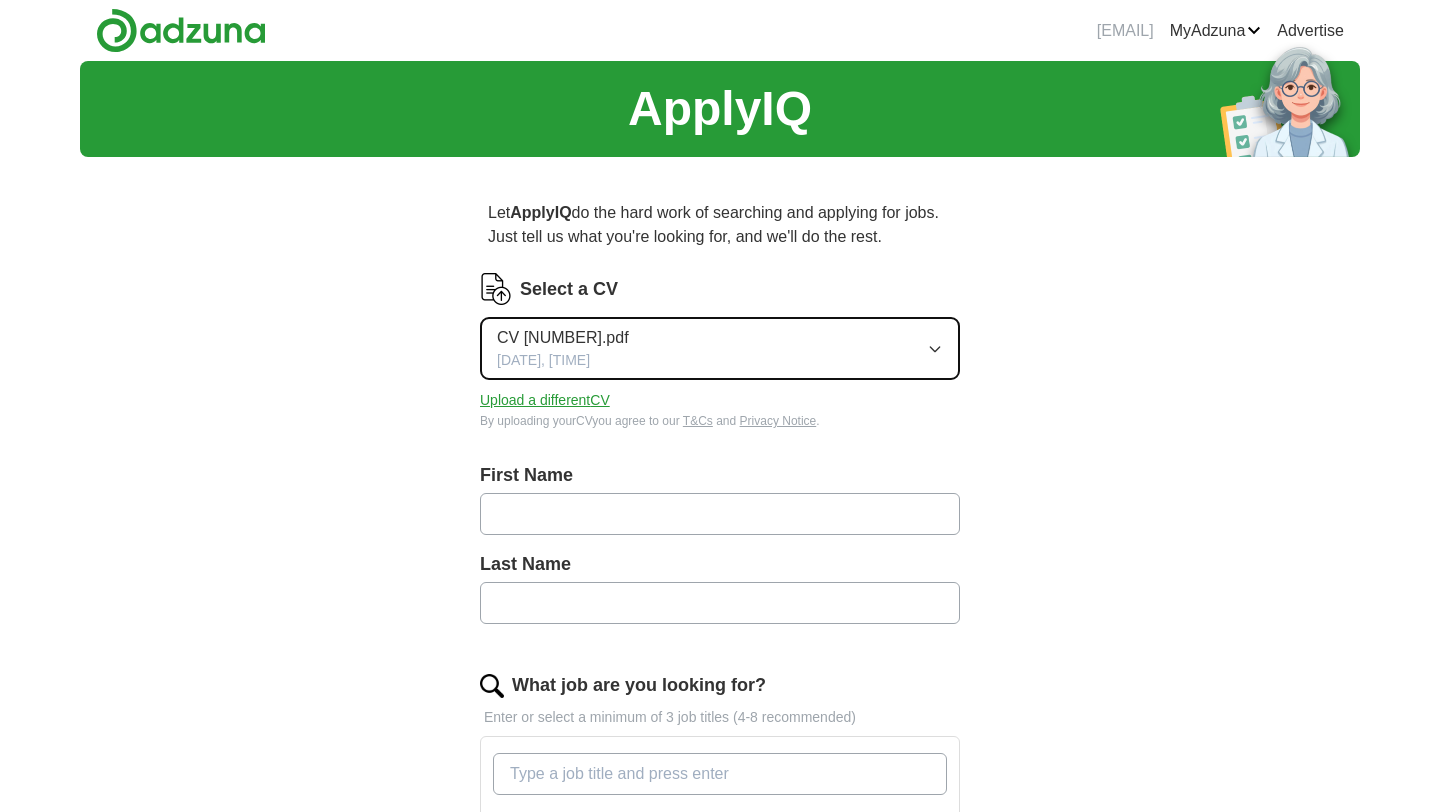 click on "CV [NUMBER].pdf [DATE], [TIME]" at bounding box center [720, 348] 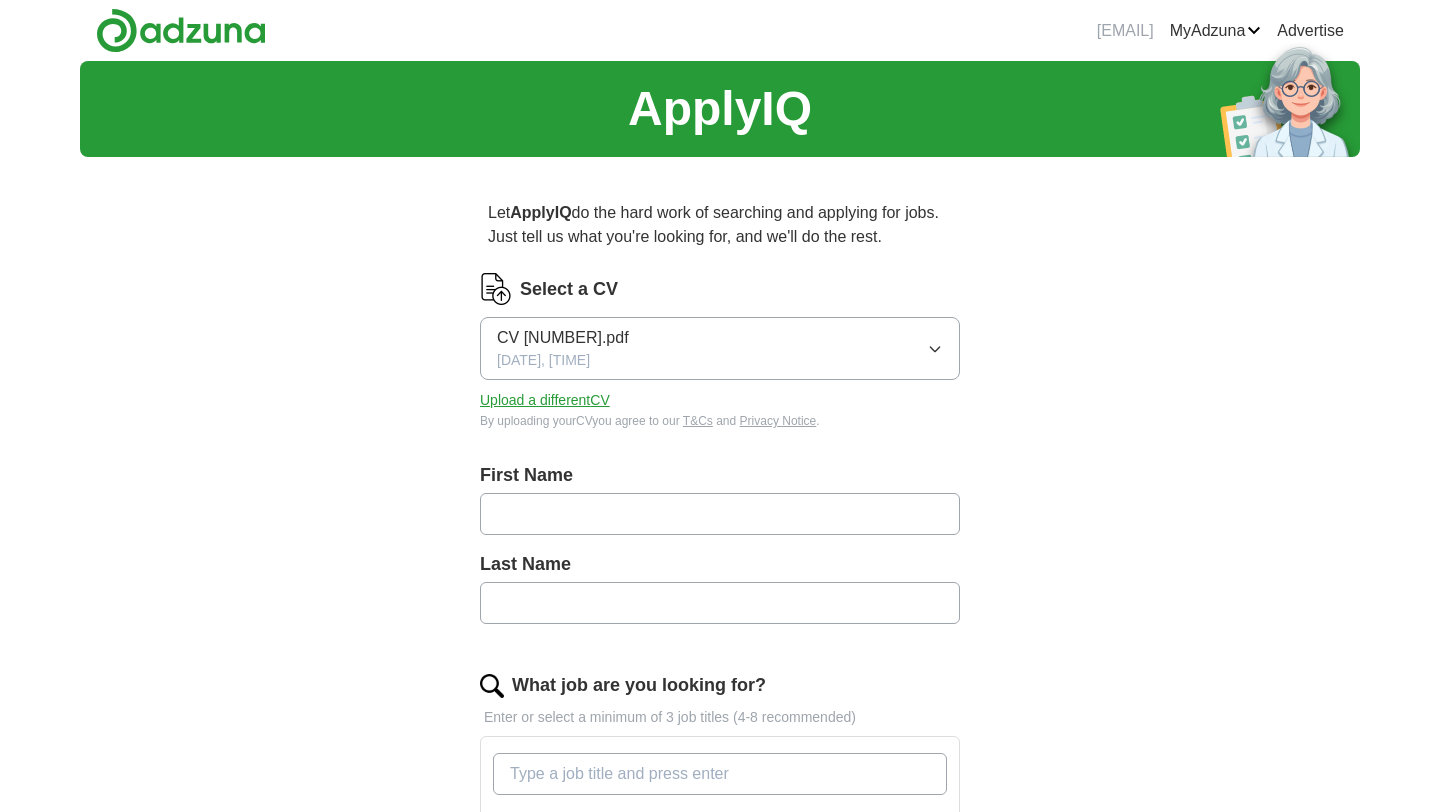 click on "Let ApplyIQ do the hard work of searching and applying for jobs. Just tell us what you're looking for, and we'll do the rest. Select a CV CV [NUMBER].pdf [DATE], [TIME] Upload a different CV By uploading your CV you agree to our T&Cs and Privacy Notice. First Name Last Name What job are you looking for? Enter or select a minimum of 3 job titles (4-8 recommended) Where do you want to work? 25 mile radius What's your minimum salary? At least £ - per year £ 20 k £ 100 k+ Start applying for jobs By registering, you consent to us applying to suitable jobs for you" at bounding box center [720, 798] 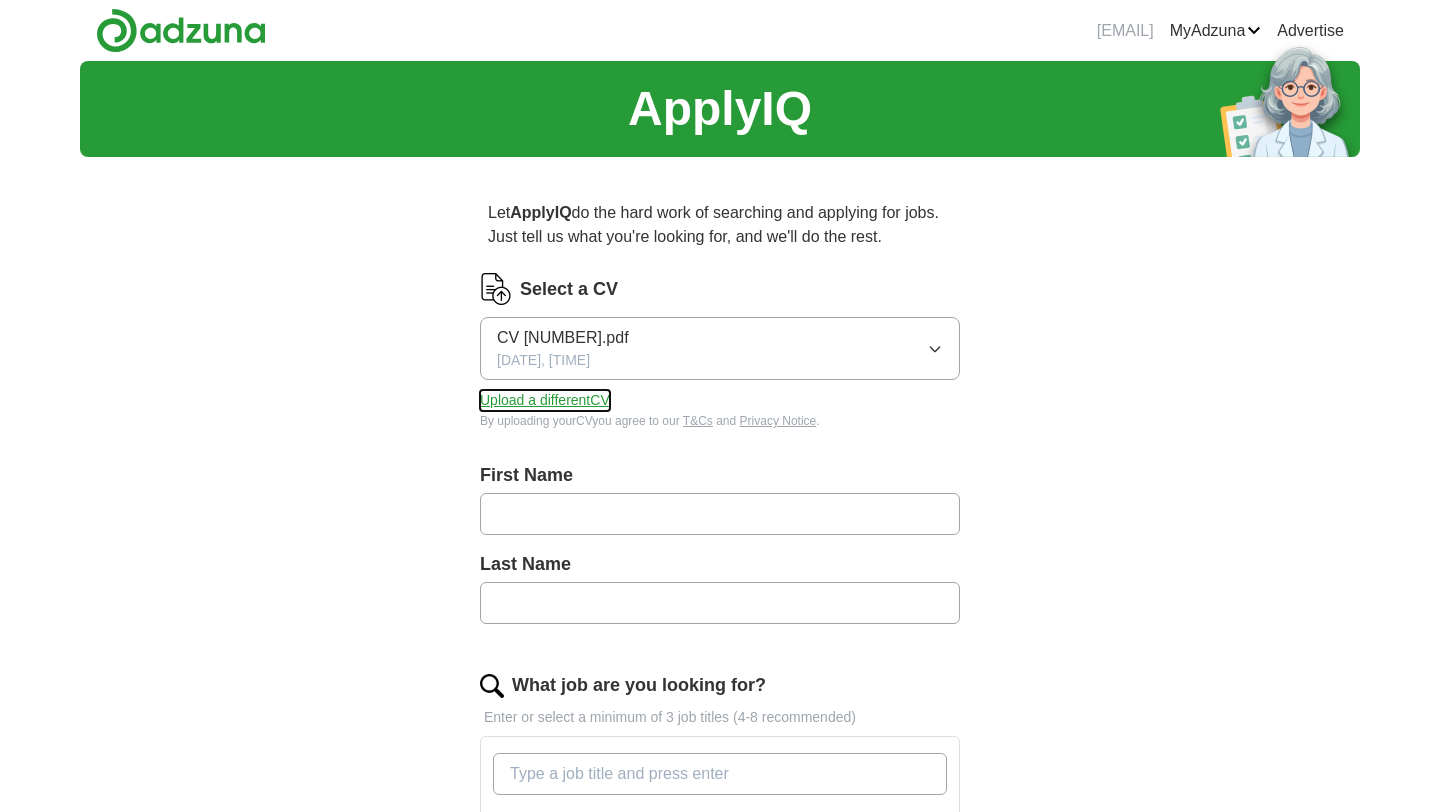 click on "Upload a different  CV" at bounding box center [545, 400] 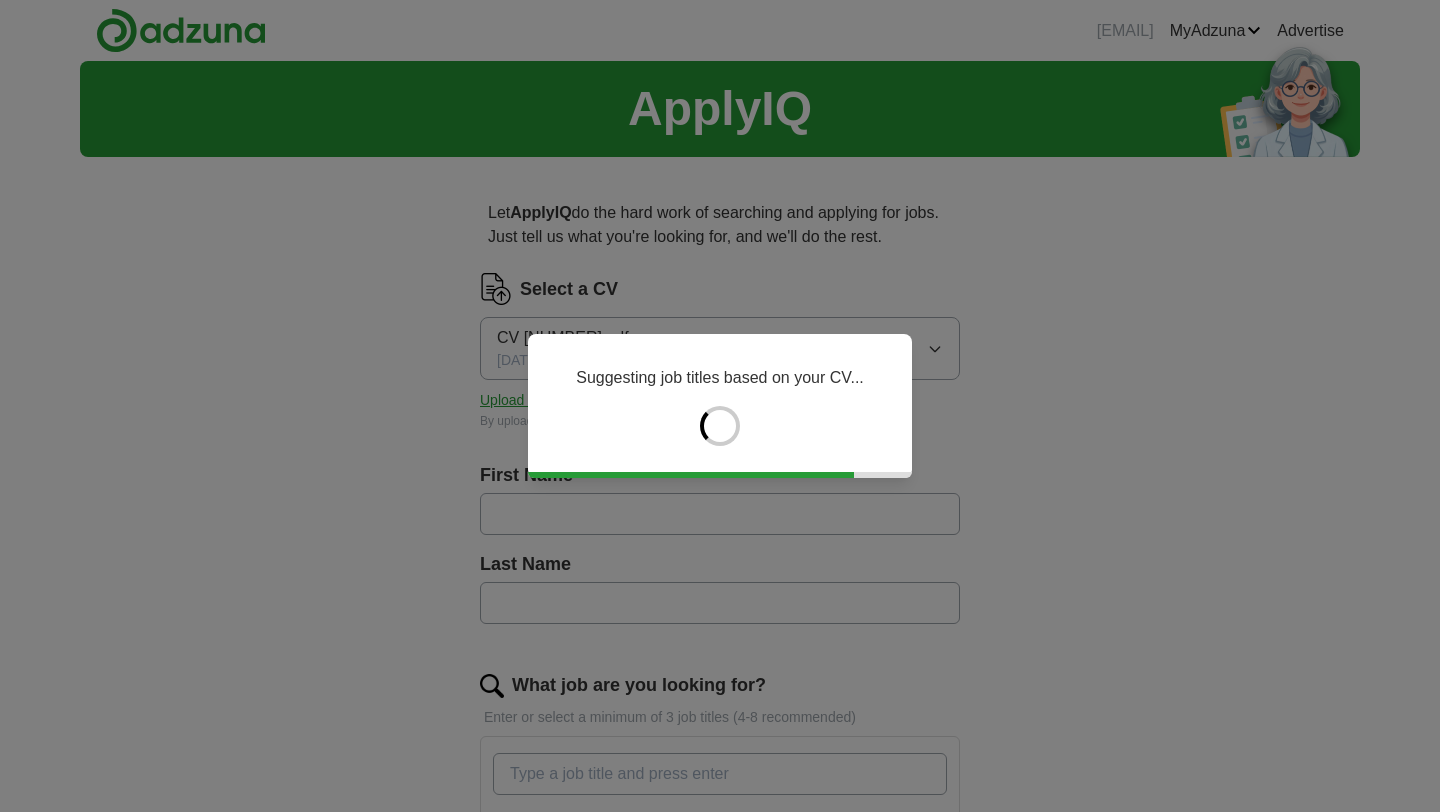 type on "******" 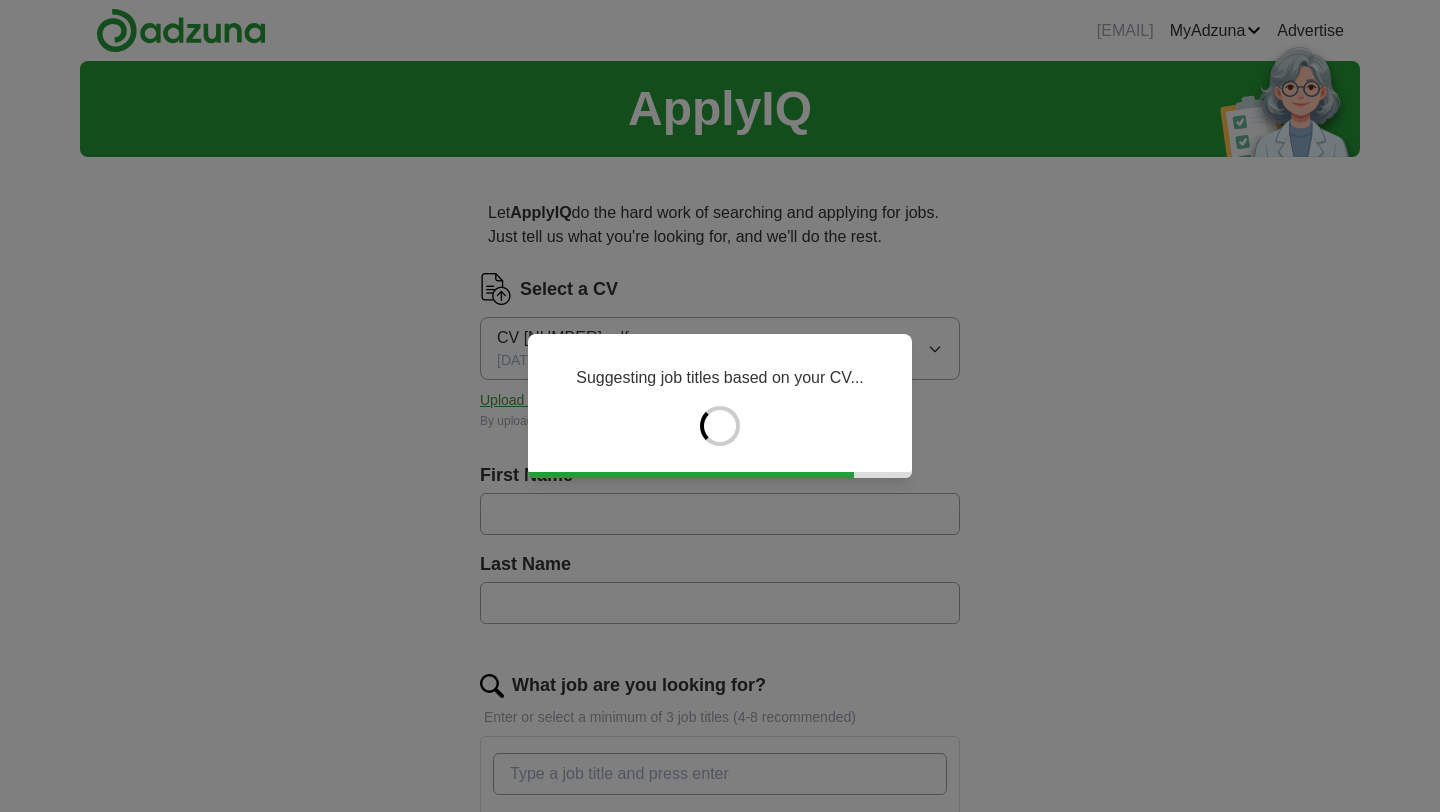 type on "*********" 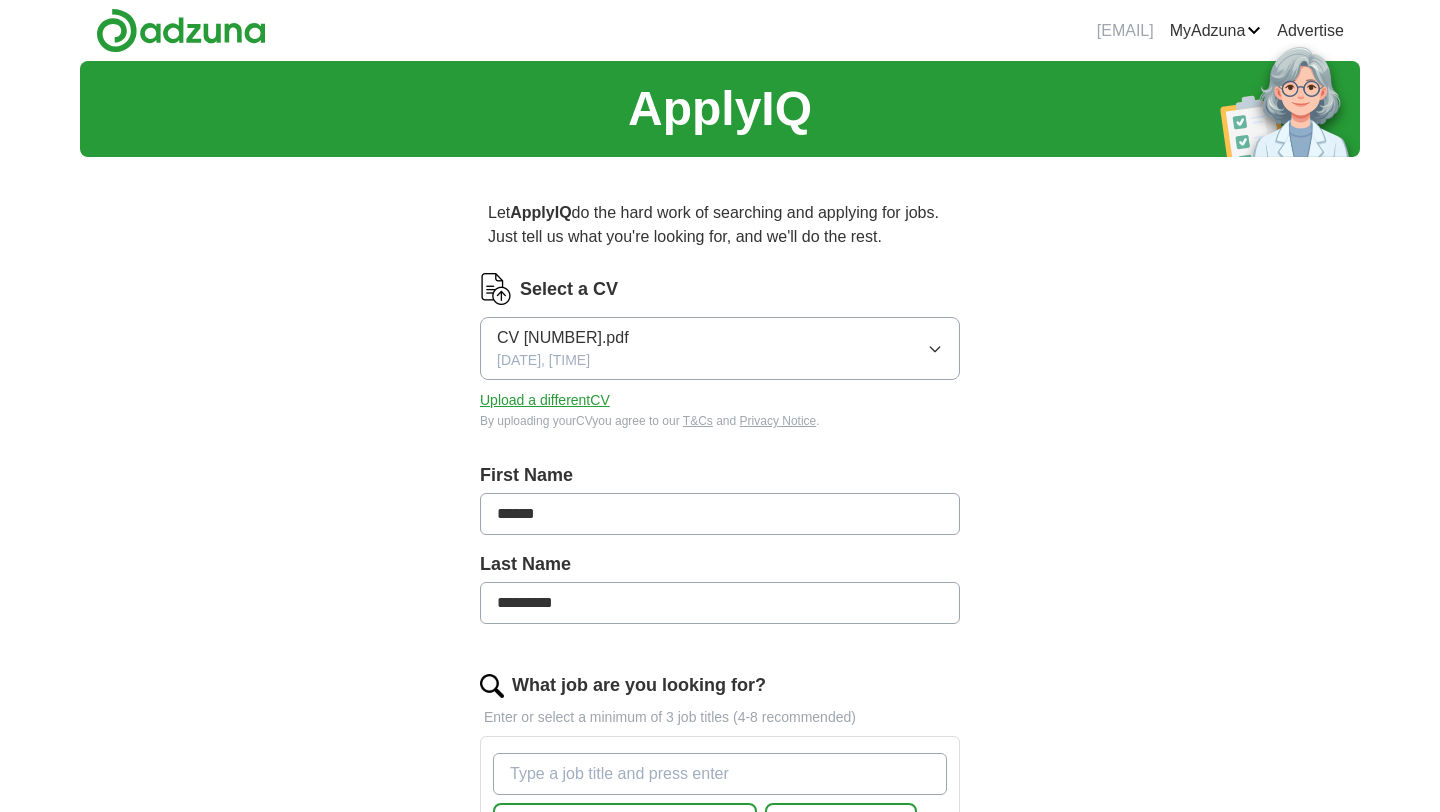 click on "******" at bounding box center [720, 514] 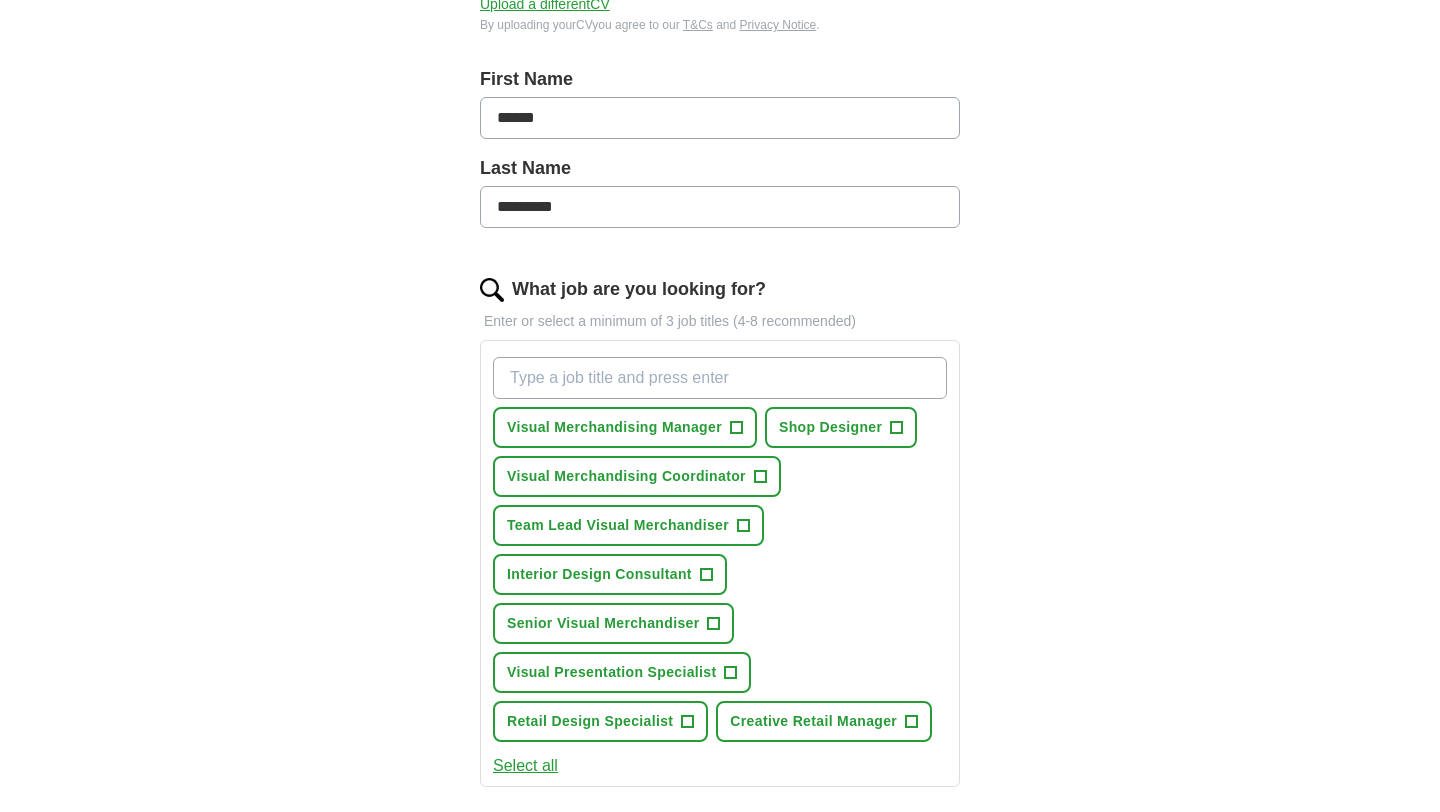 scroll, scrollTop: 408, scrollLeft: 0, axis: vertical 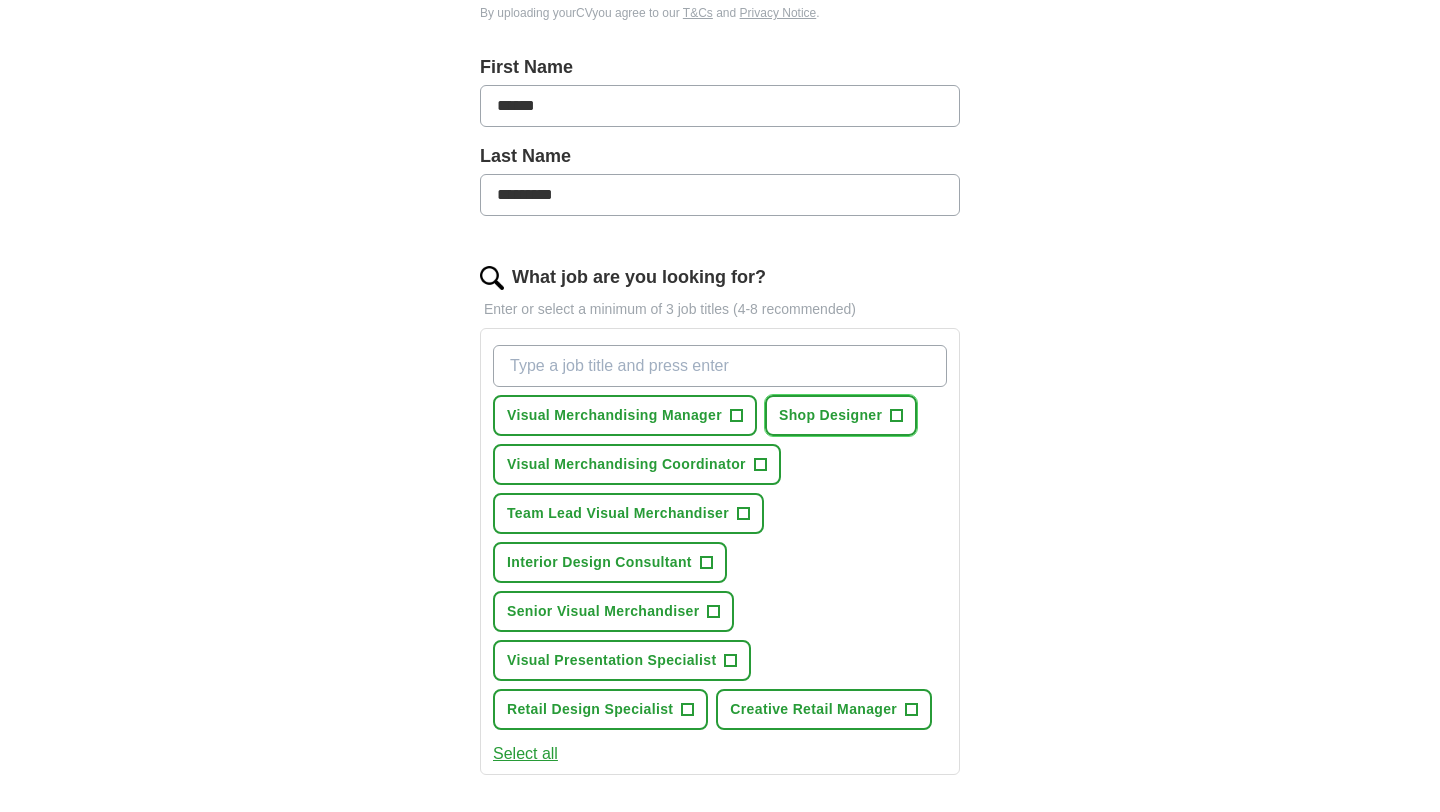 click on "Shop Designer +" at bounding box center (841, 415) 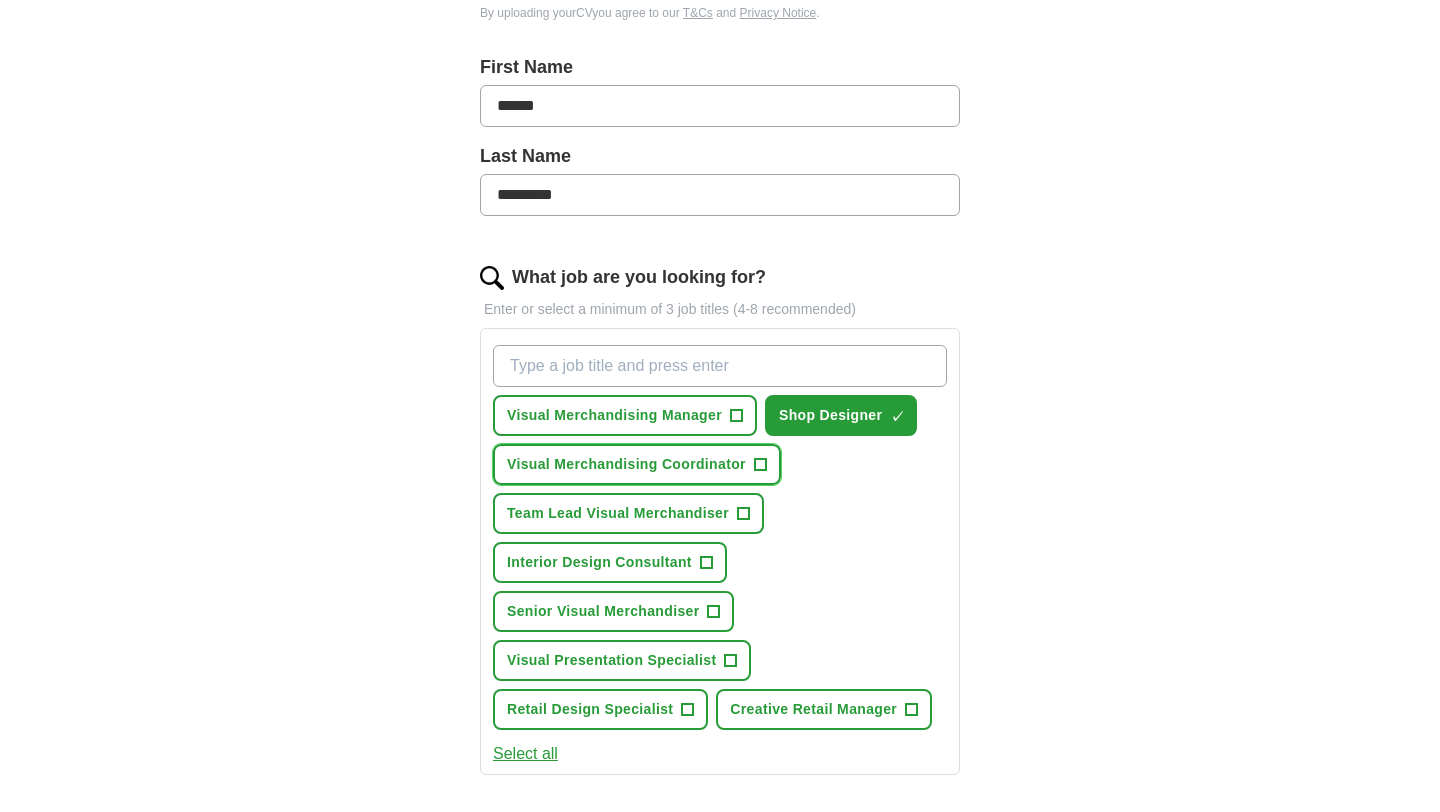 click on "Visual Merchandising Coordinator +" at bounding box center (637, 464) 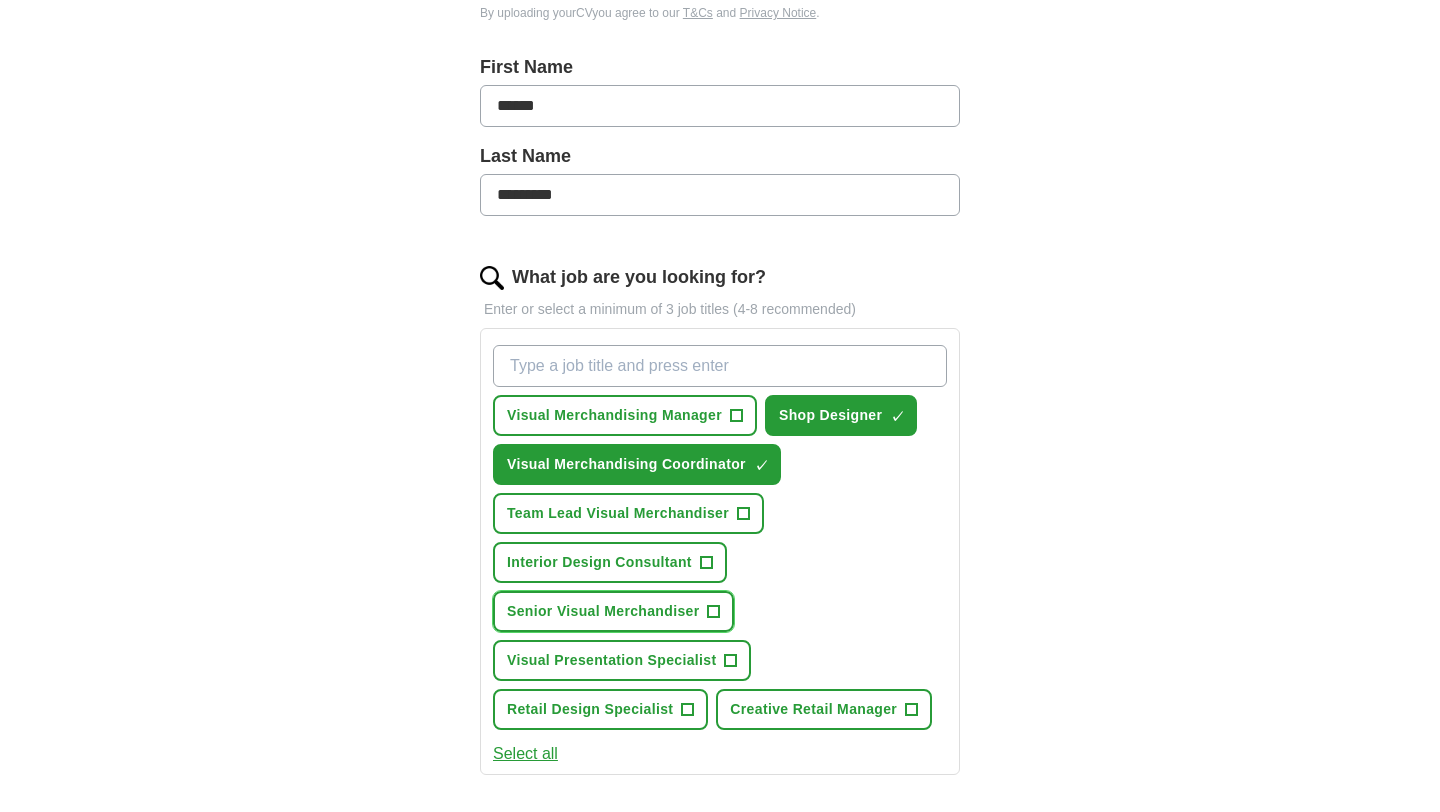 click on "+" at bounding box center [714, 612] 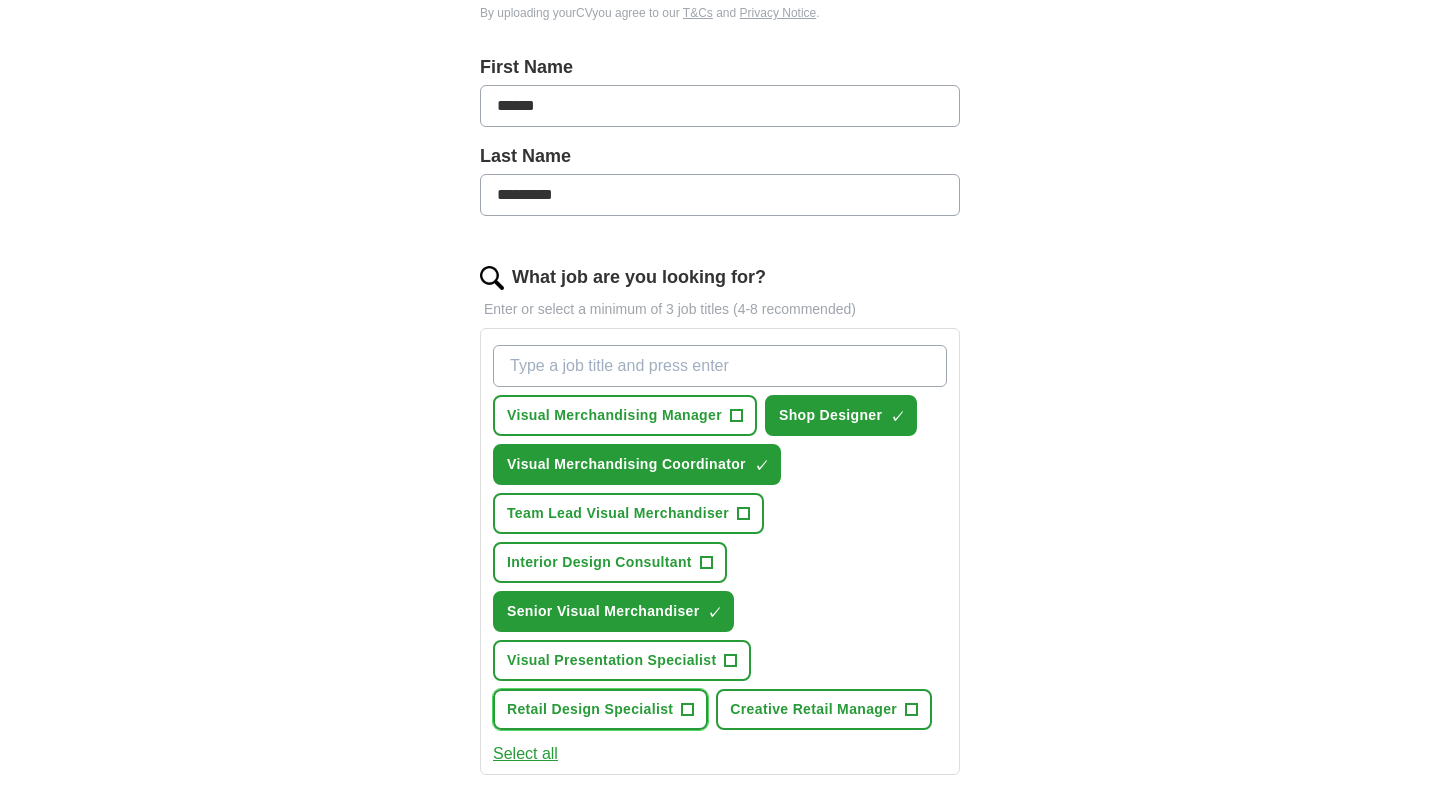 click on "Retail Design Specialist +" at bounding box center (600, 709) 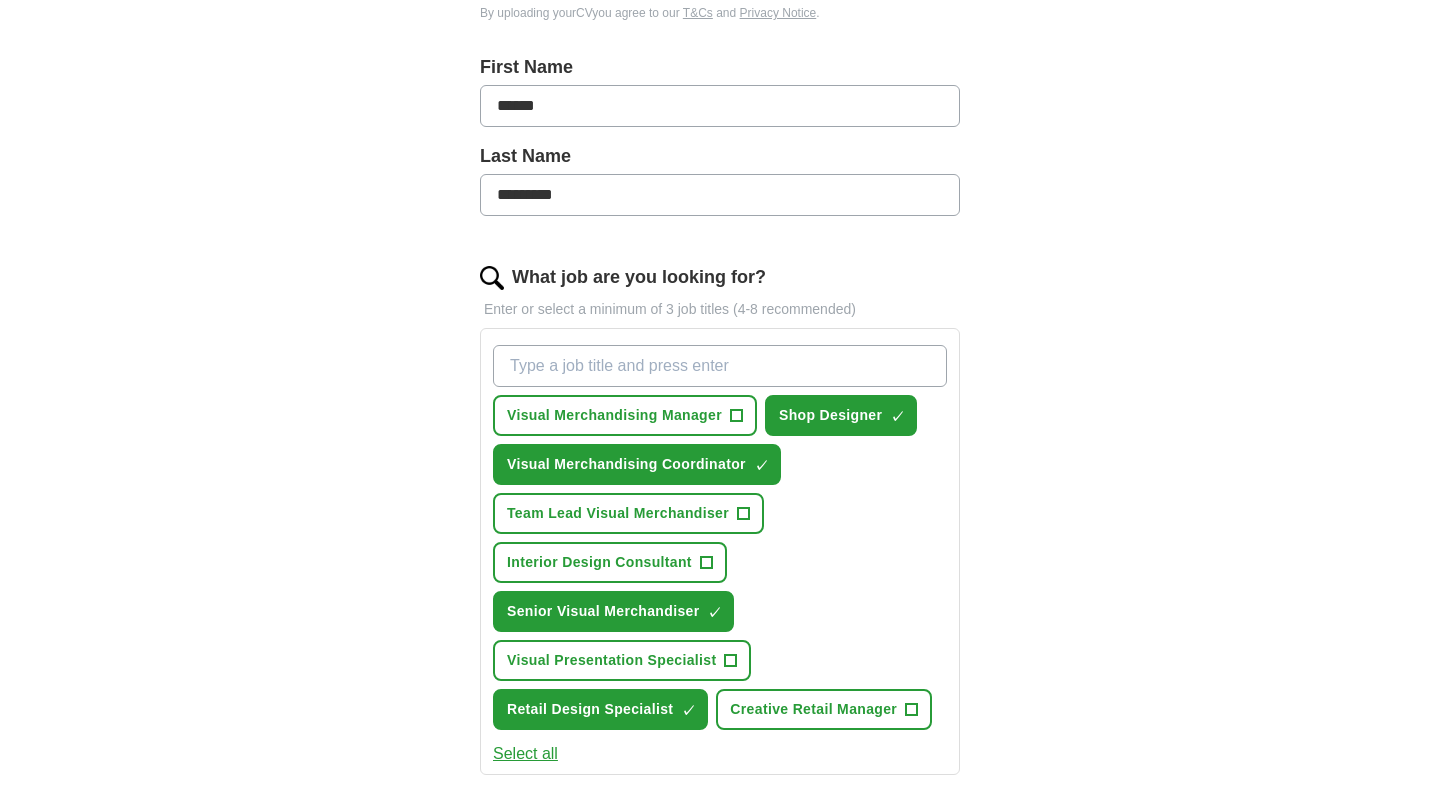 click on "What job are you looking for?" at bounding box center (720, 366) 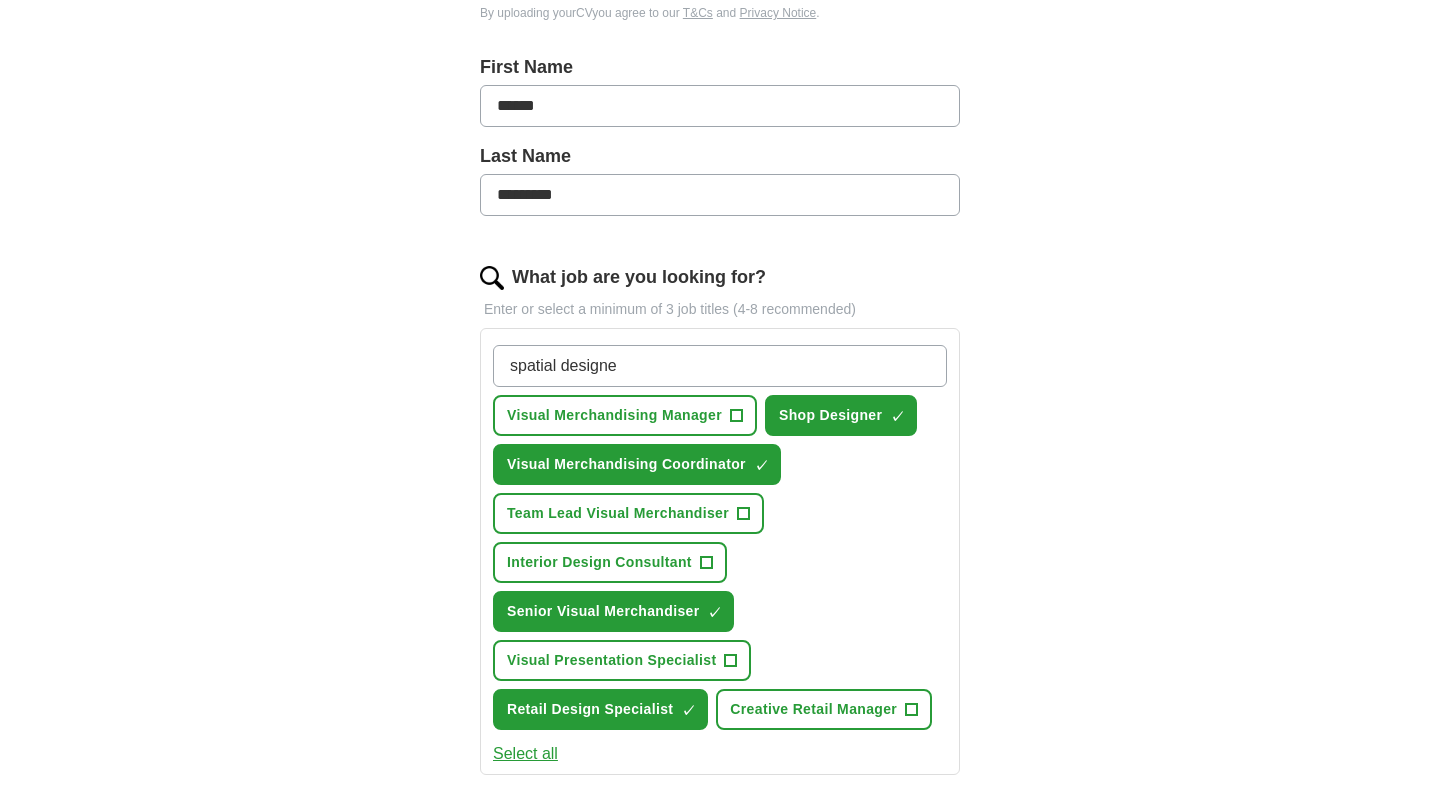 type on "spatial designer" 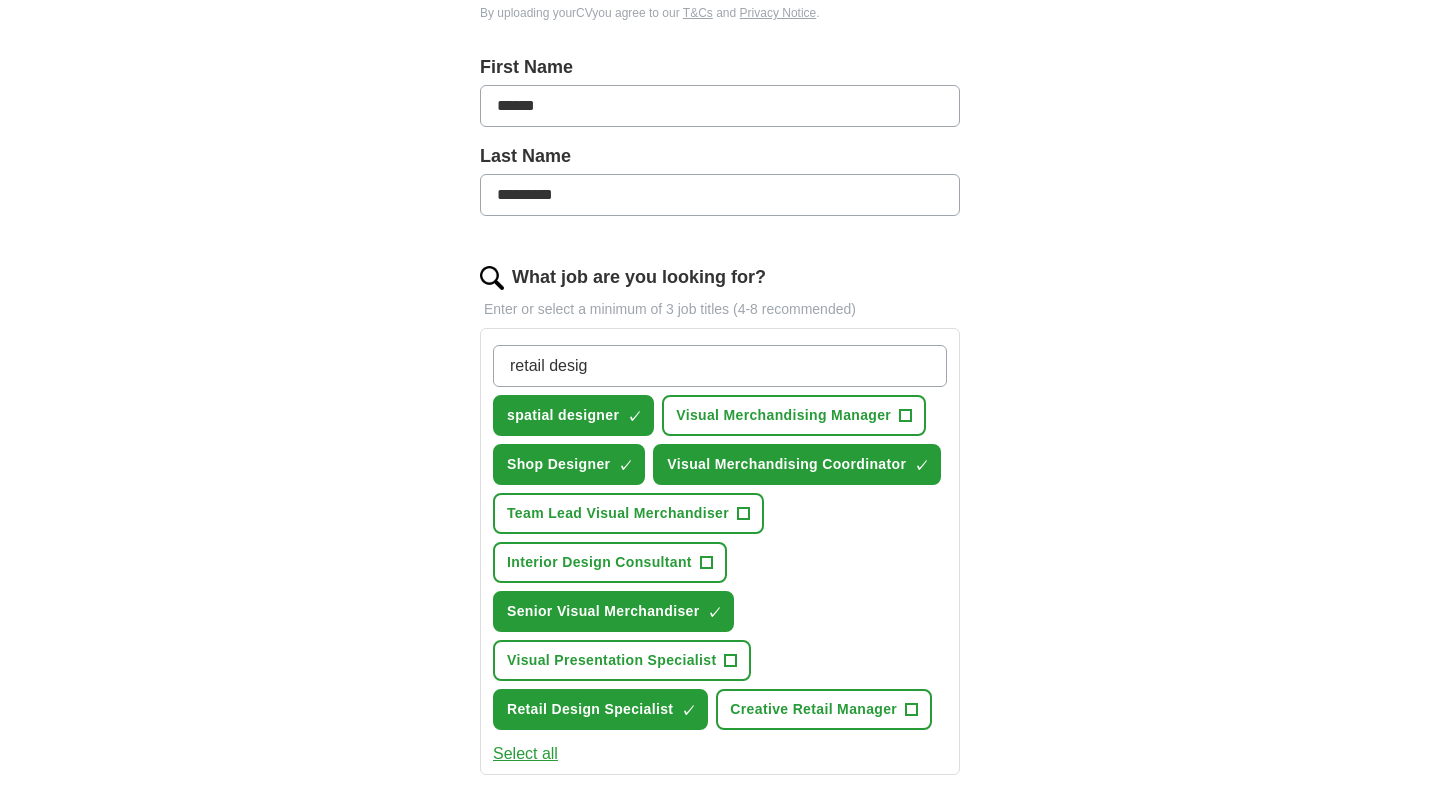 type on "retail design" 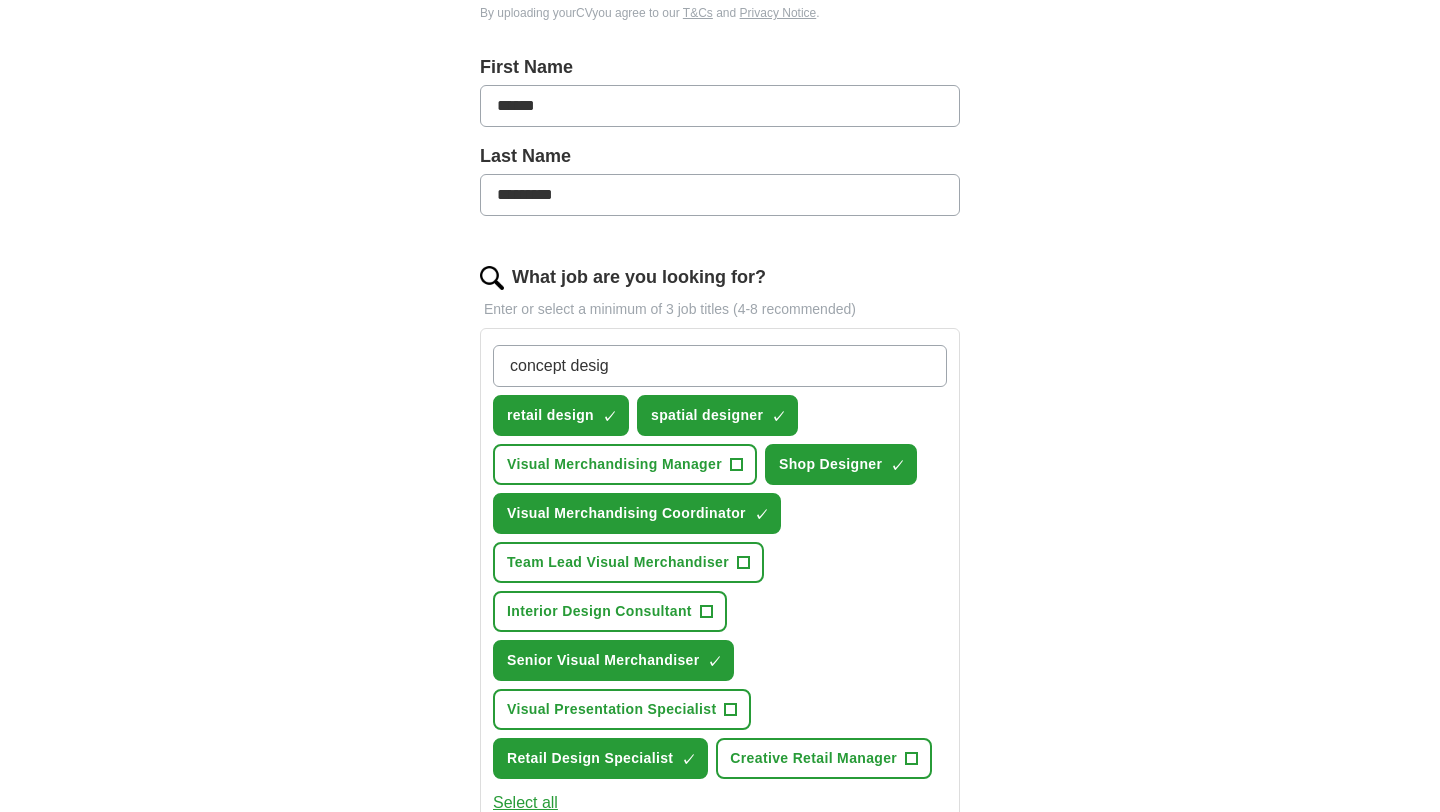 type on "concept design" 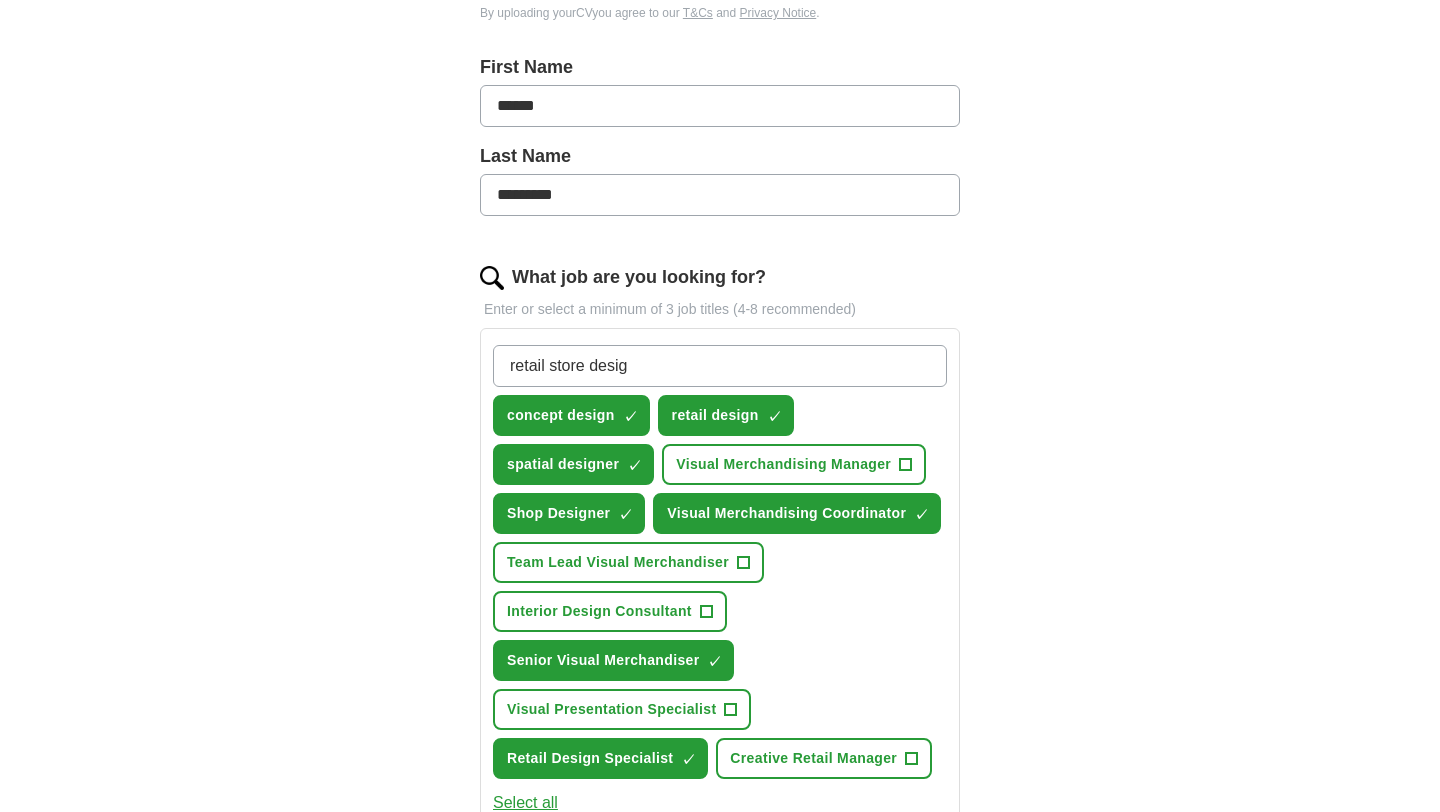 type on "retail store design" 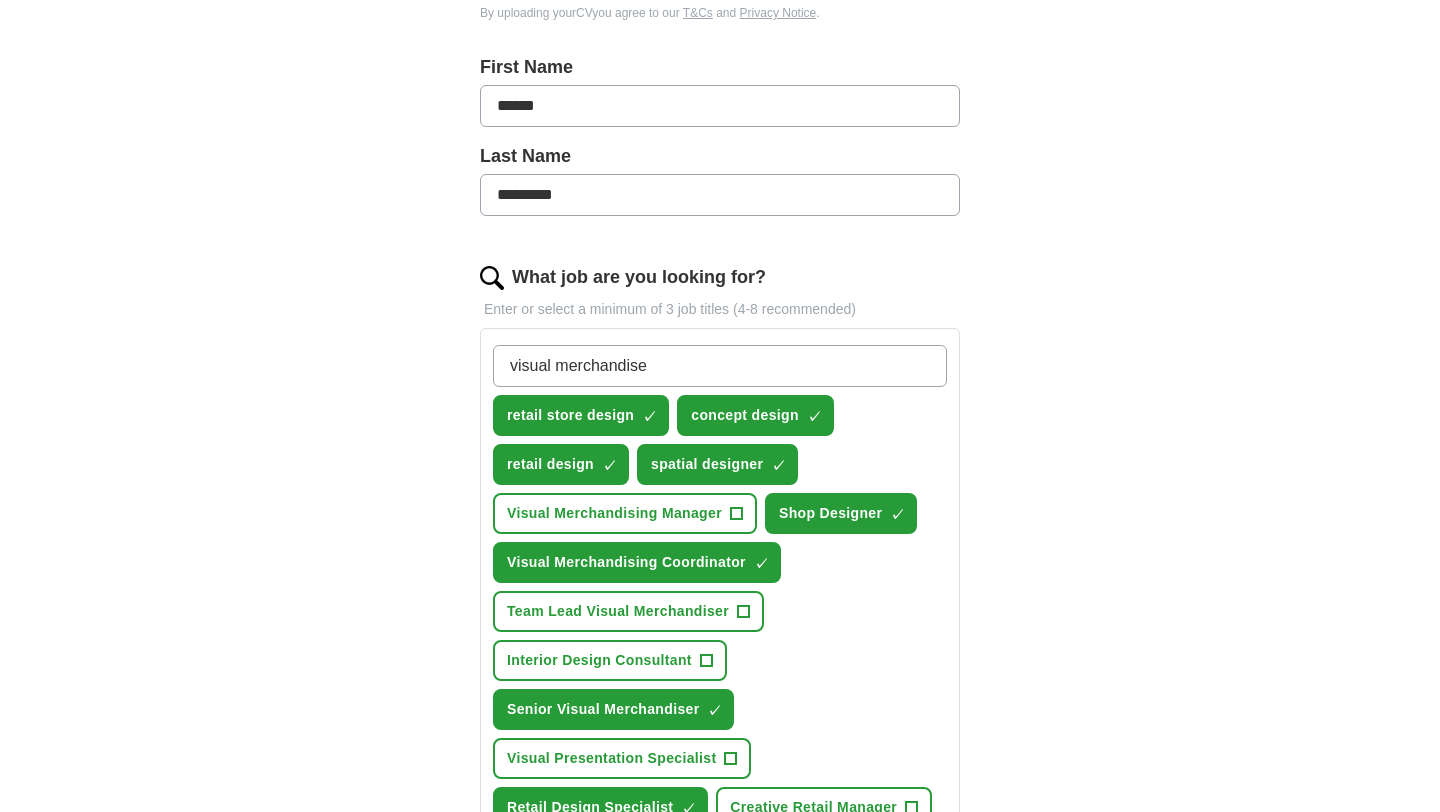 type on "visual merchandiser" 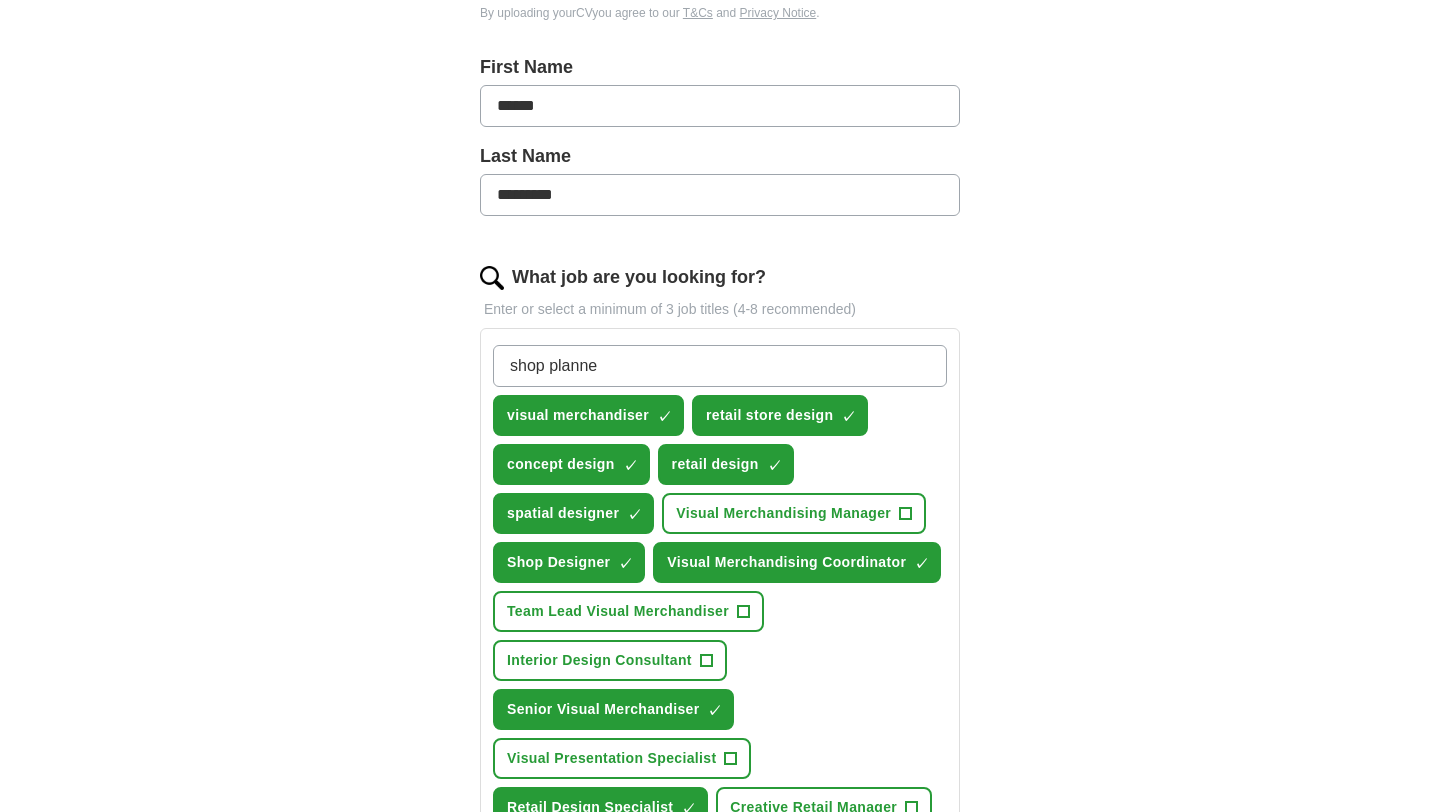 type on "shop planner" 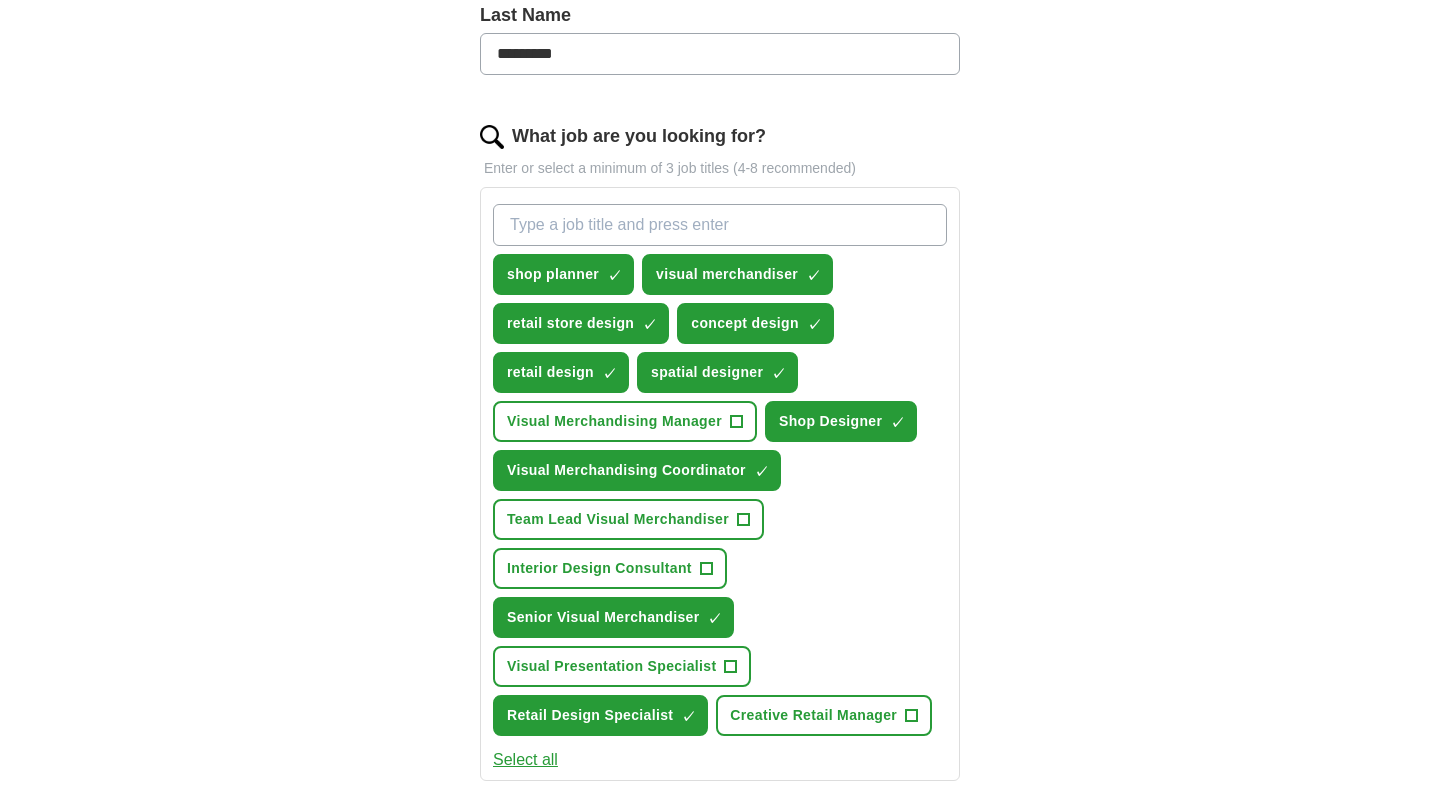 scroll, scrollTop: 557, scrollLeft: 0, axis: vertical 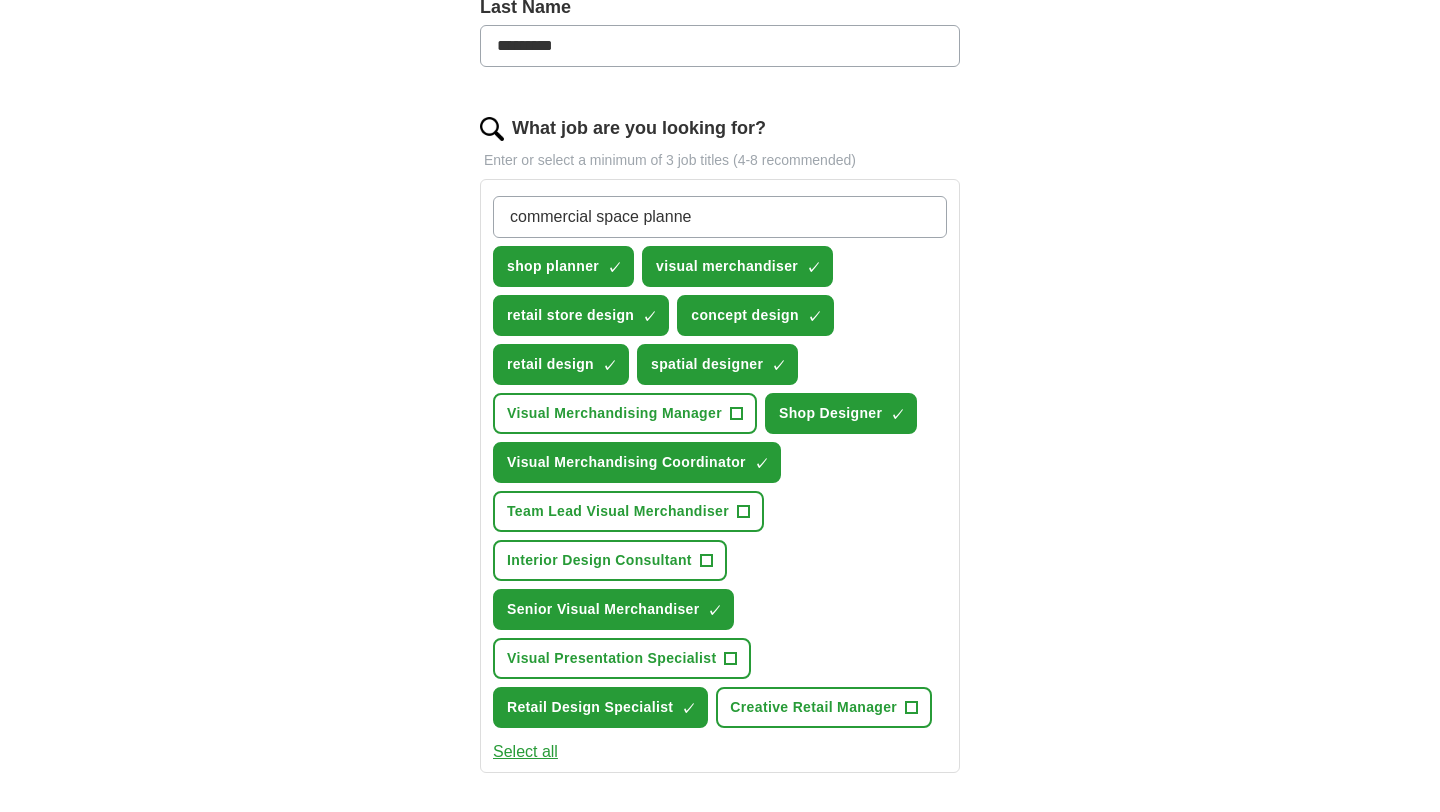 type on "commercial space planner" 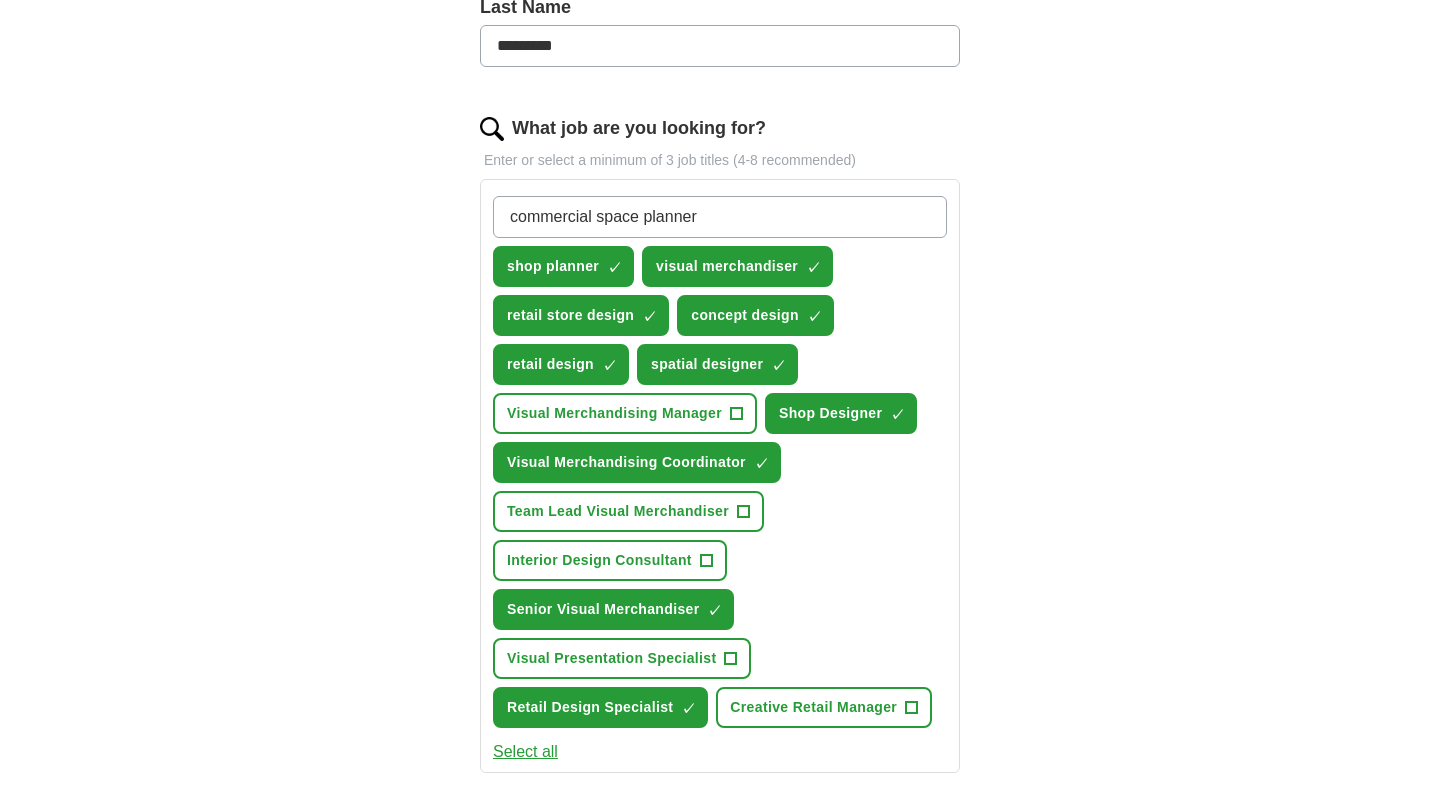 type 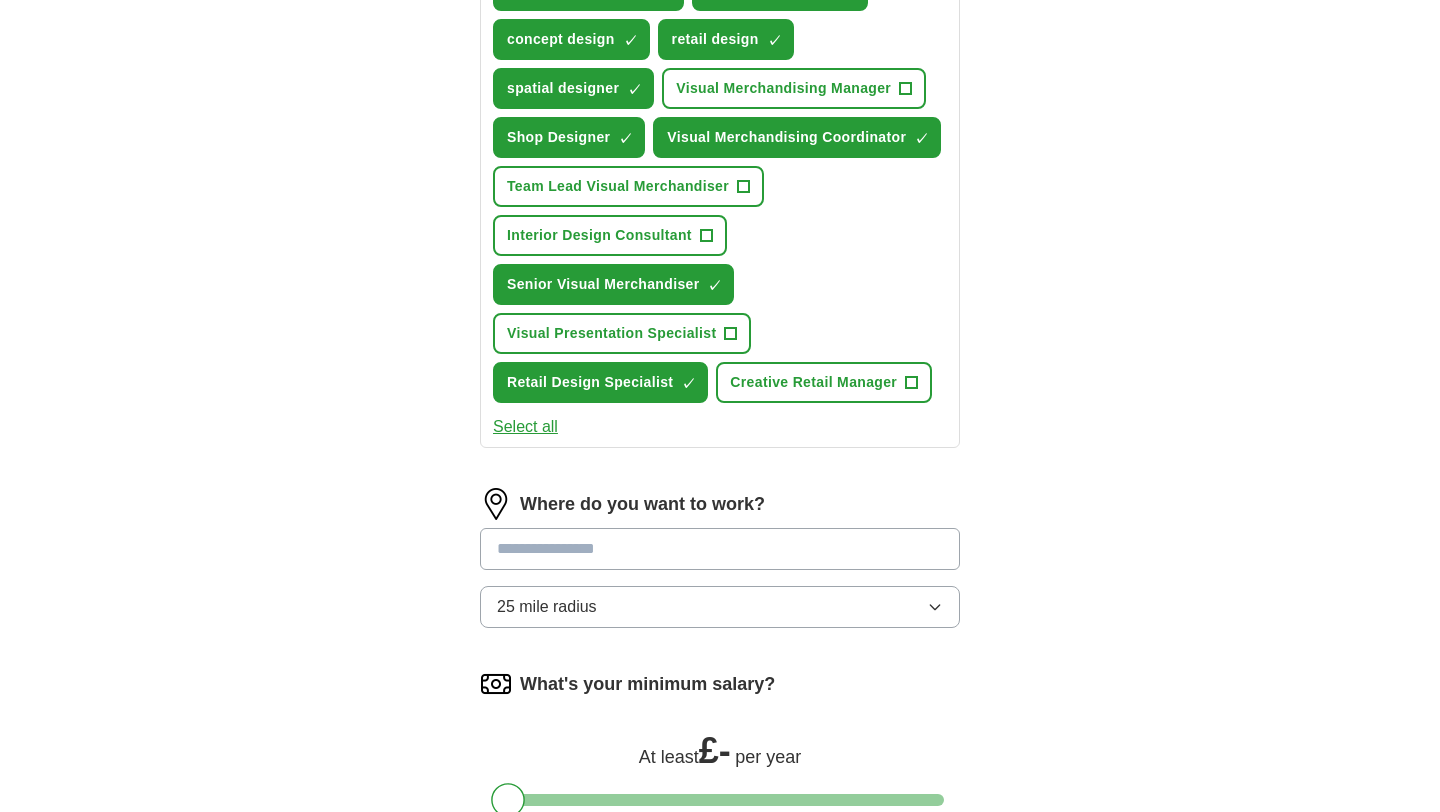 scroll, scrollTop: 891, scrollLeft: 0, axis: vertical 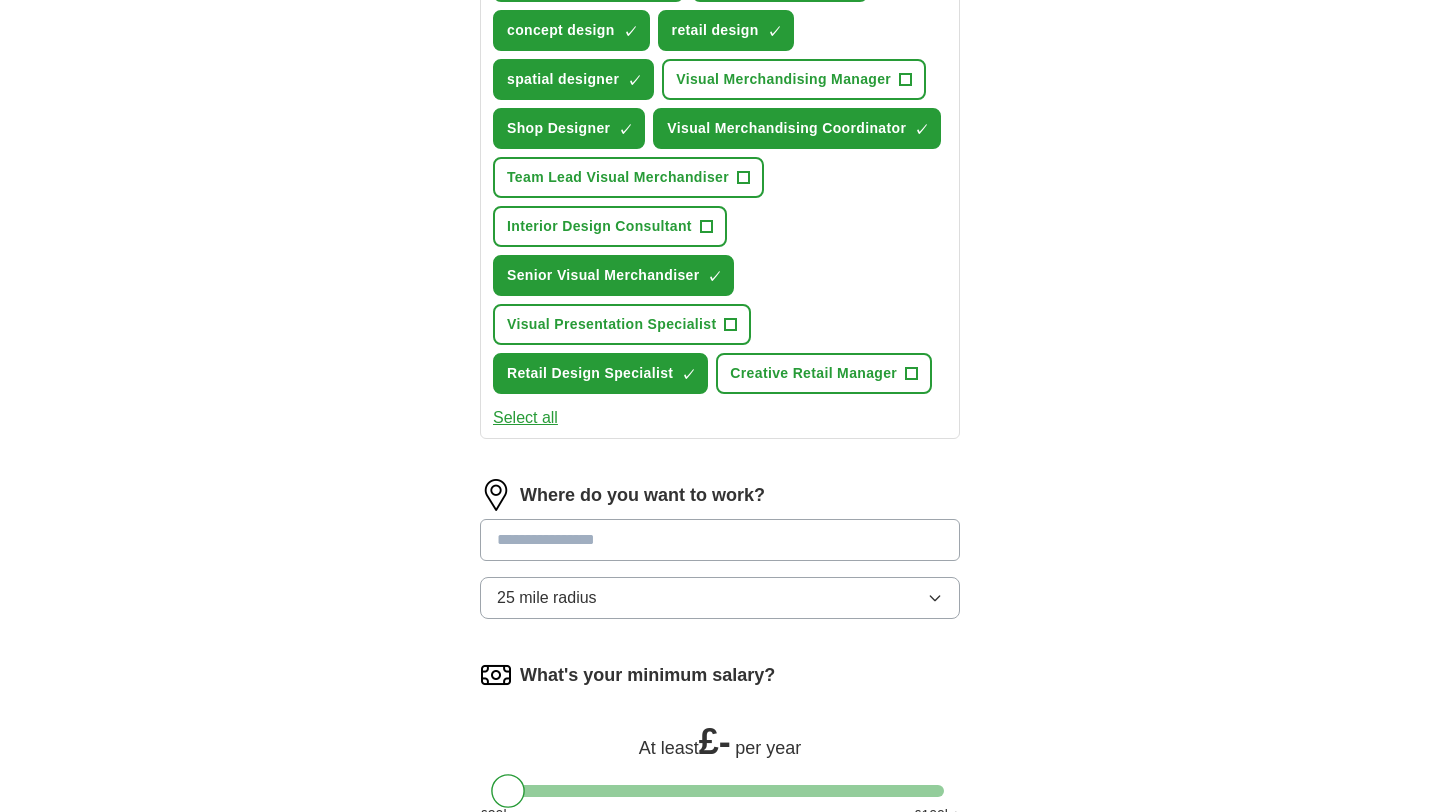 click at bounding box center [720, 540] 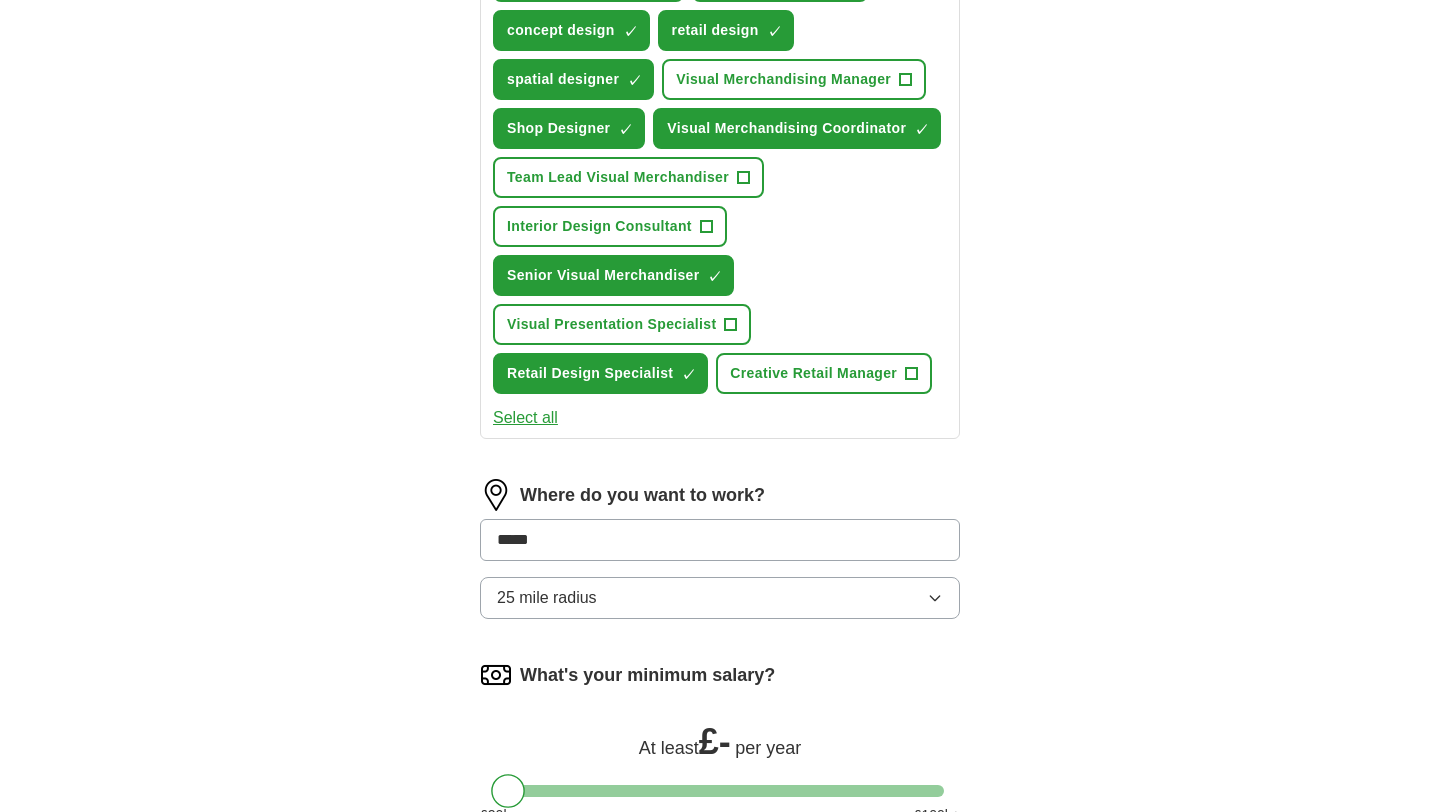 type on "******" 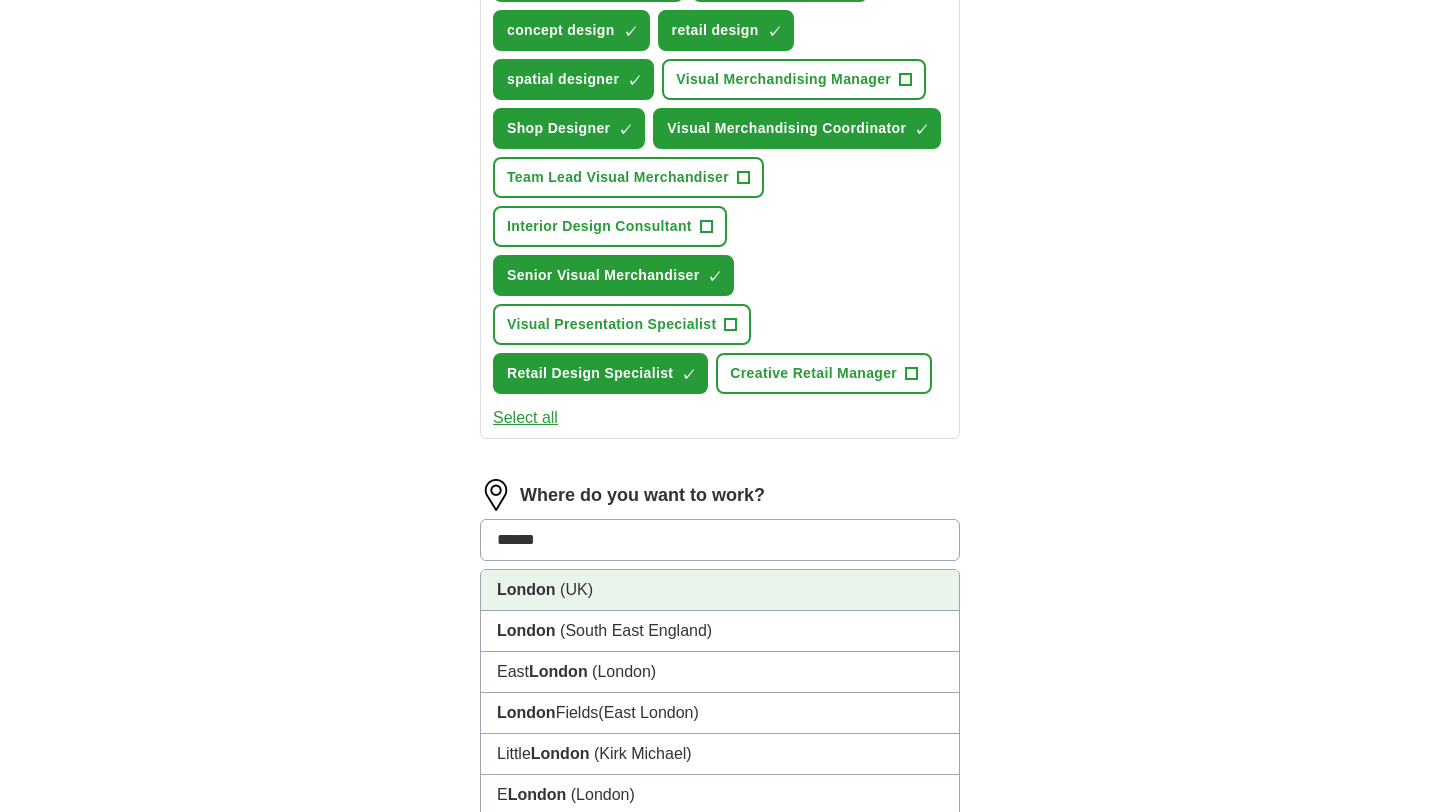 click on "[CITY] ([COUNTRY])" at bounding box center [720, 590] 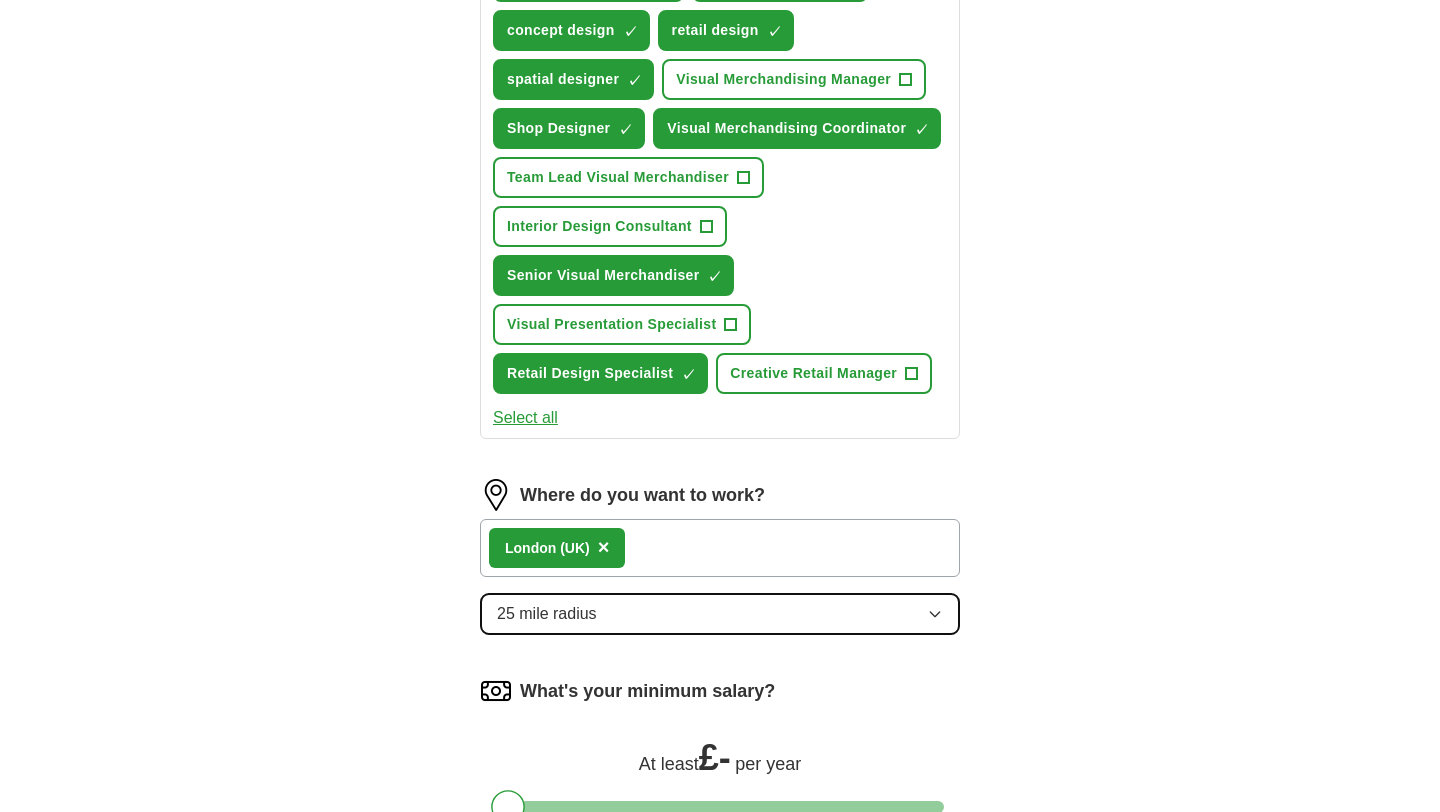 click on "25 mile radius" at bounding box center [720, 614] 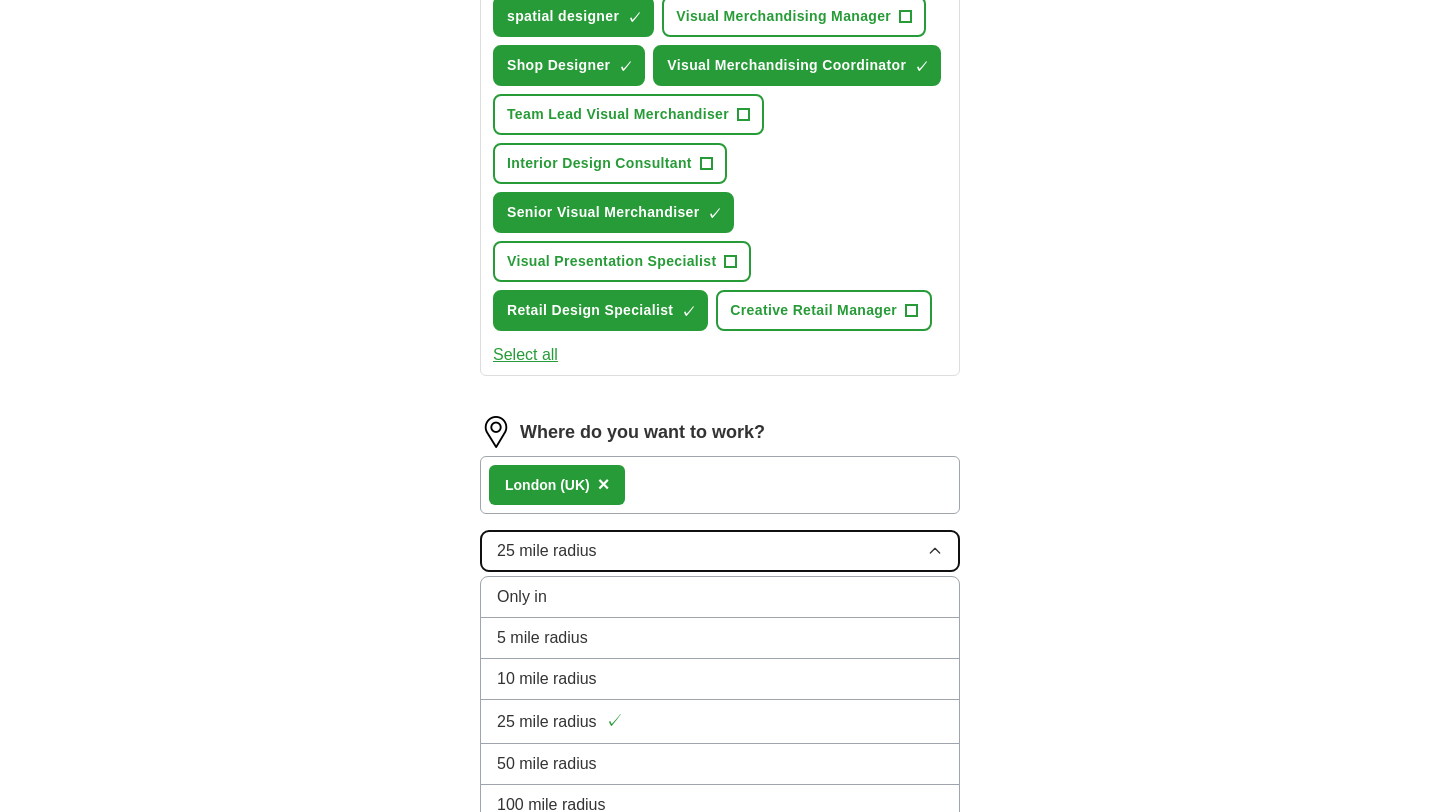 scroll, scrollTop: 956, scrollLeft: 0, axis: vertical 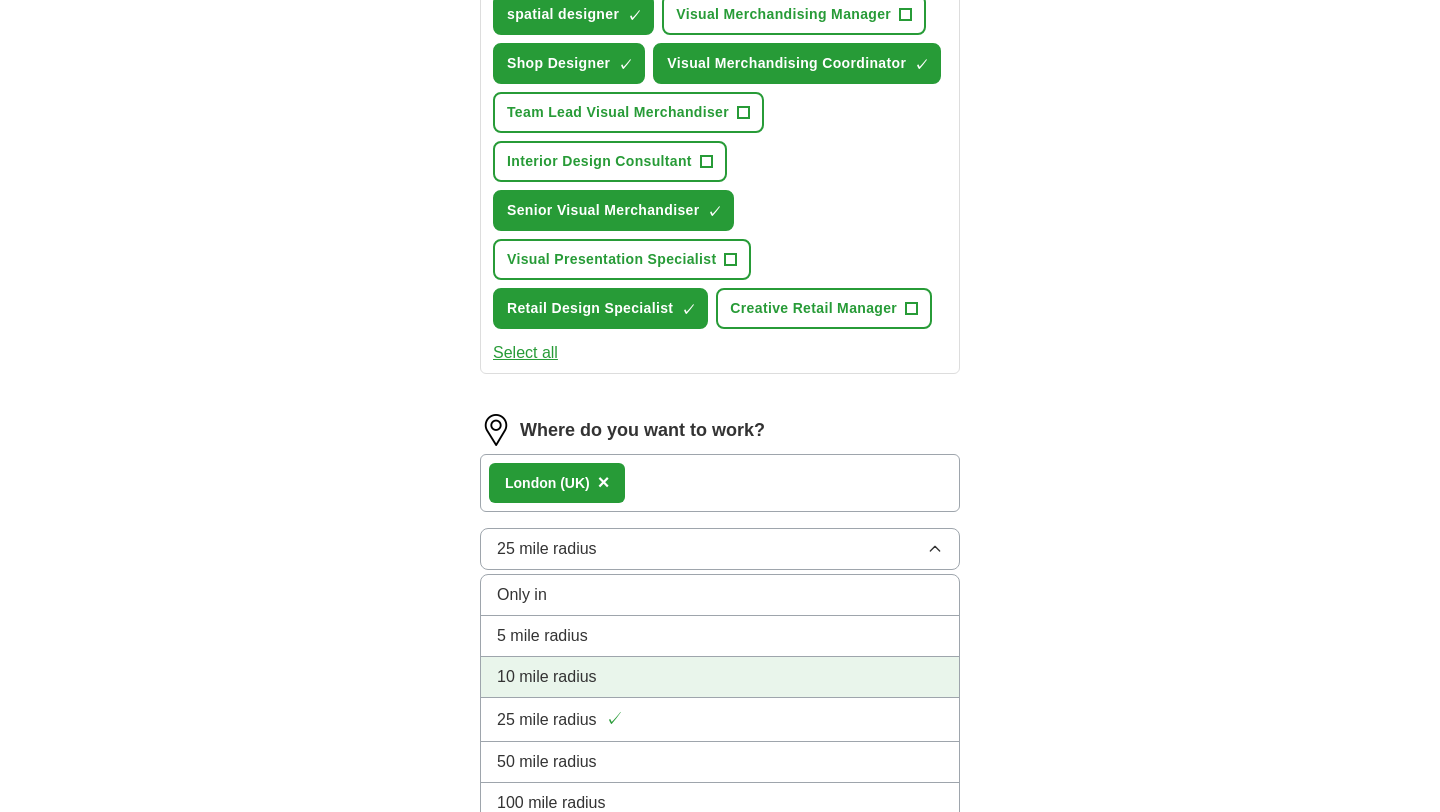 click on "10 mile radius" at bounding box center (547, 677) 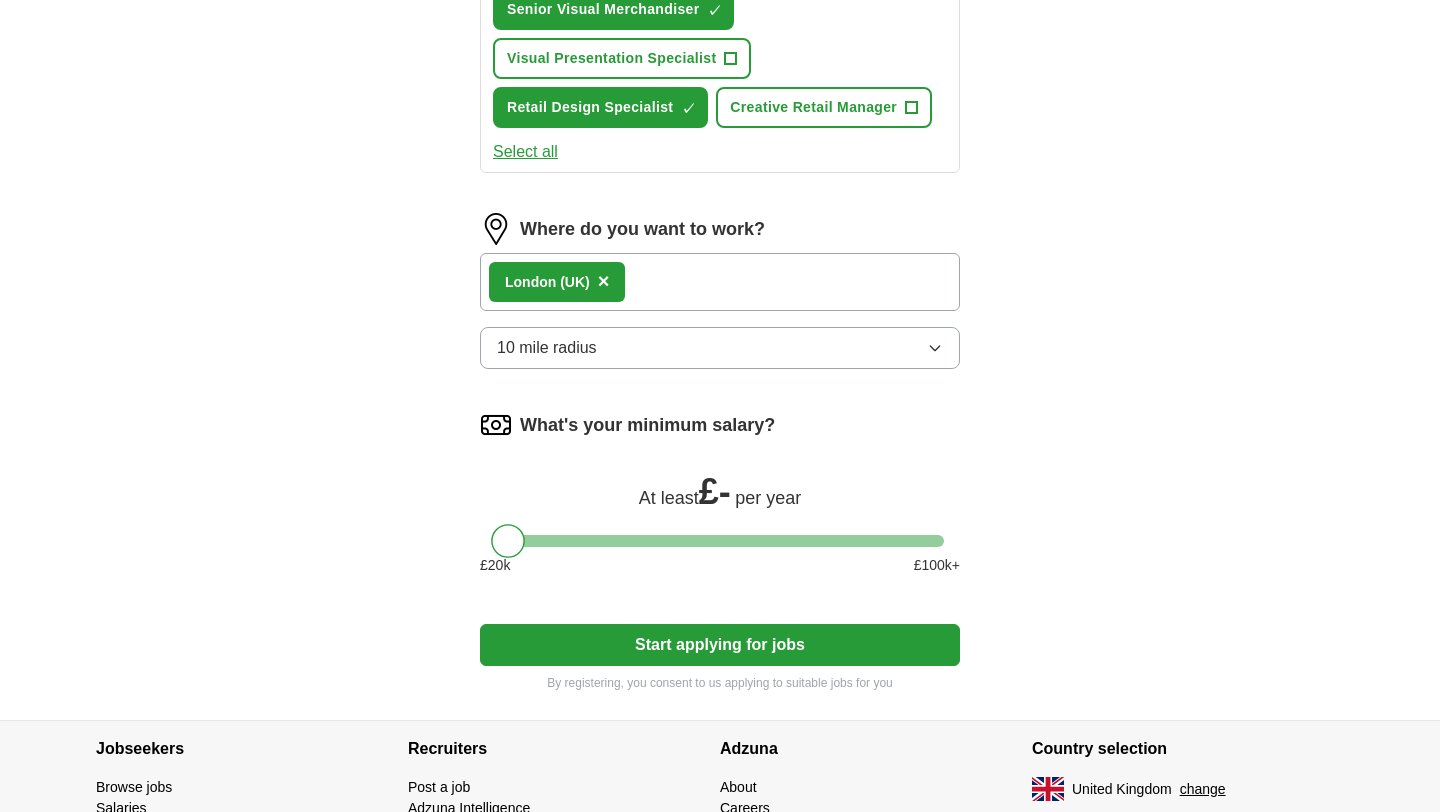scroll, scrollTop: 1158, scrollLeft: 0, axis: vertical 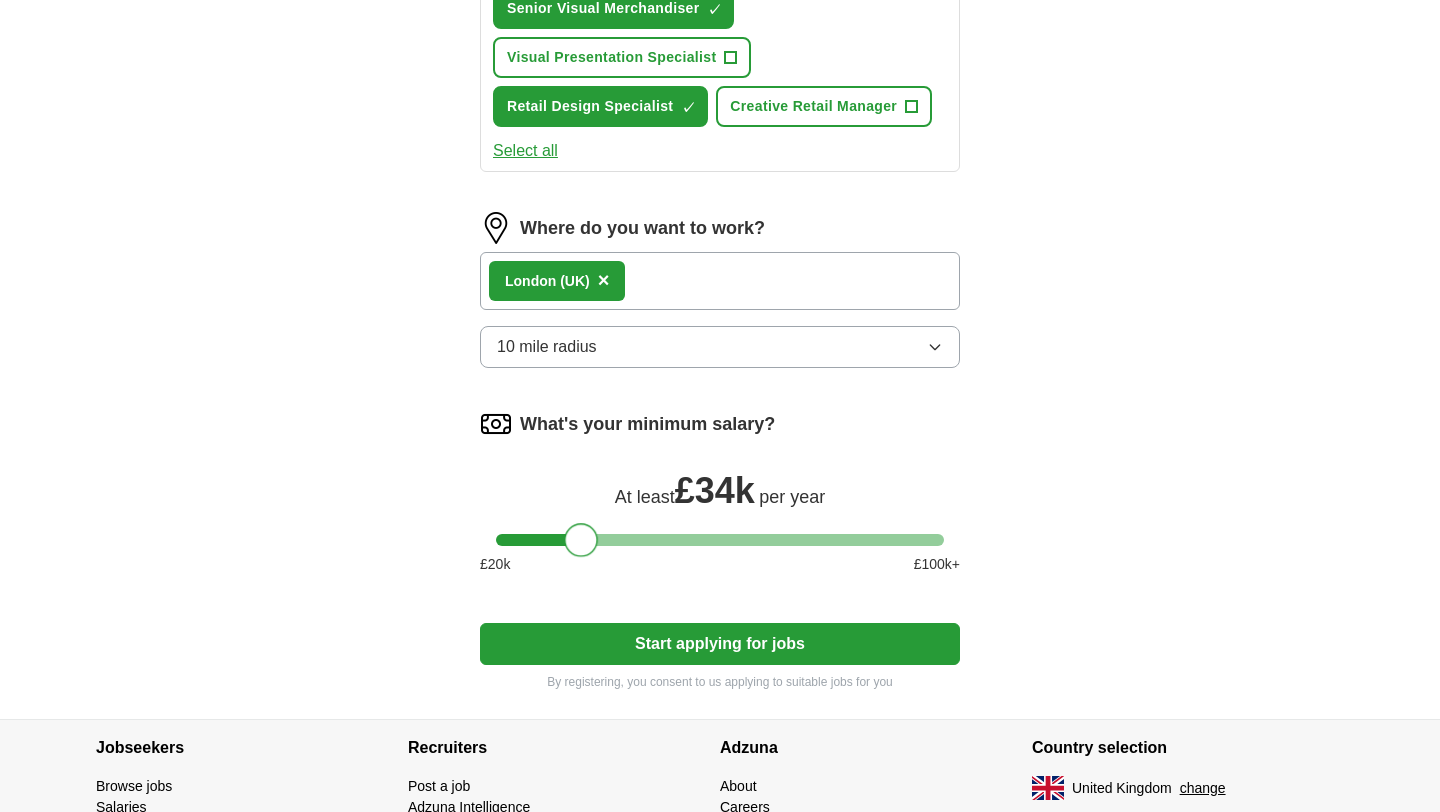 drag, startPoint x: 508, startPoint y: 541, endPoint x: 579, endPoint y: 542, distance: 71.00704 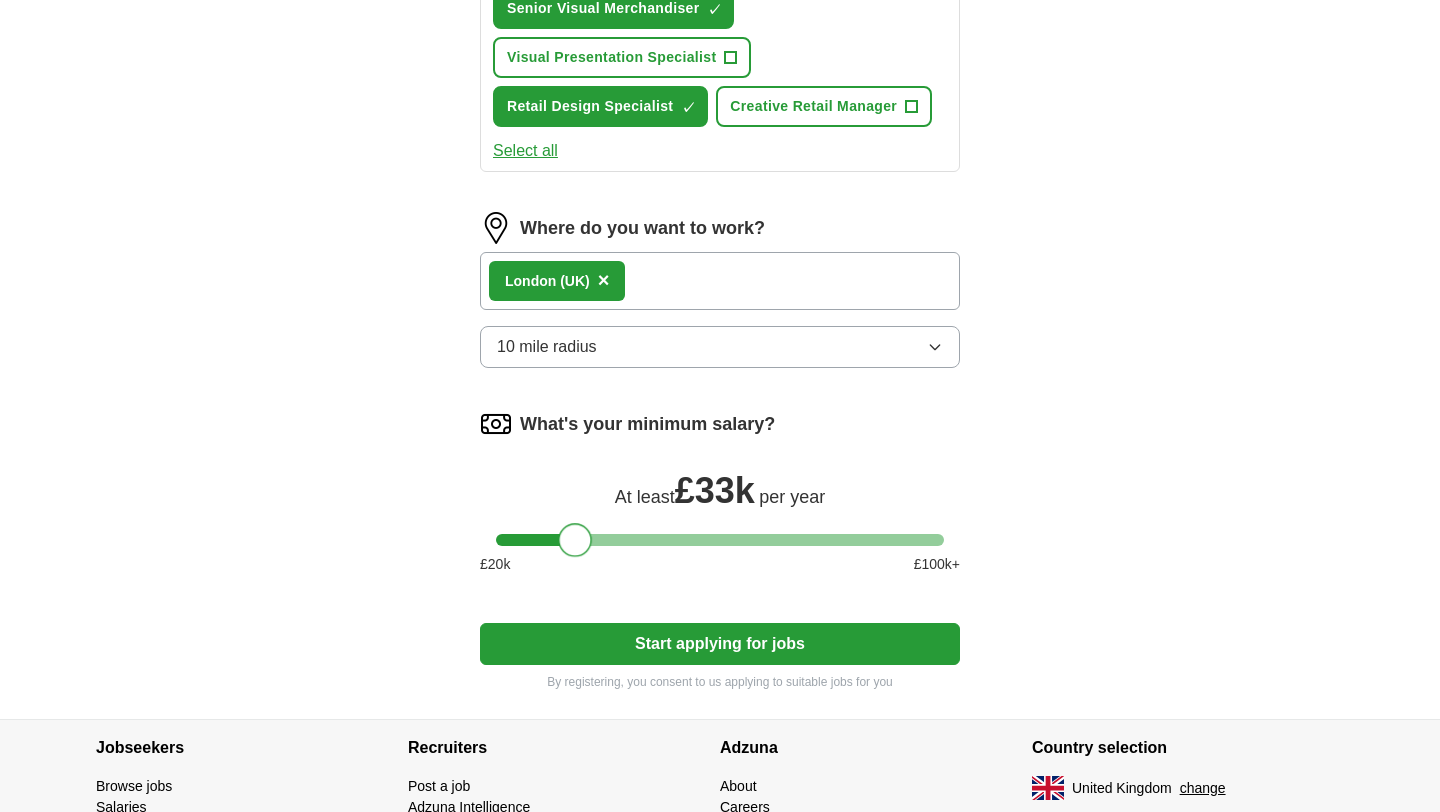 click at bounding box center [576, 540] 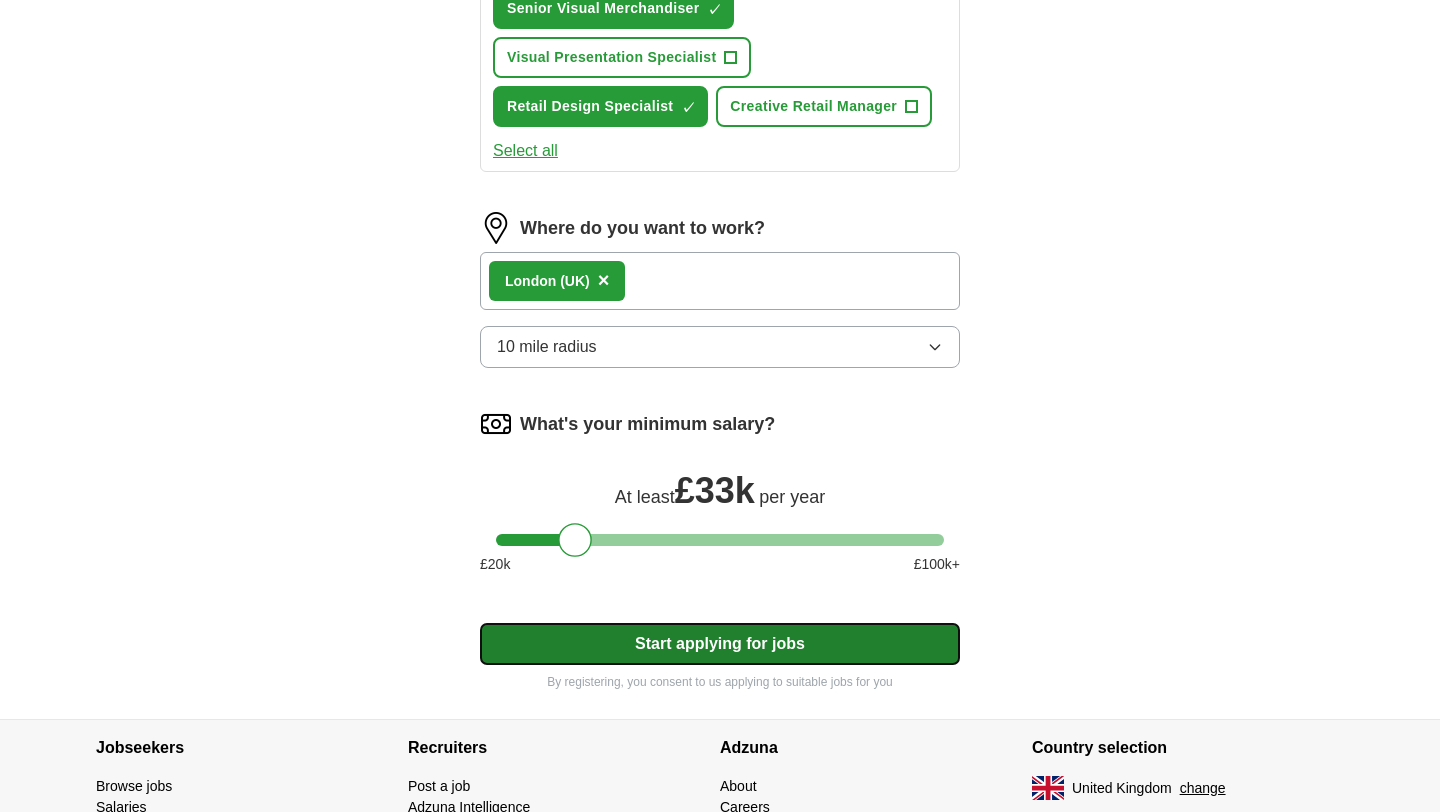 click on "Start applying for jobs" at bounding box center [720, 644] 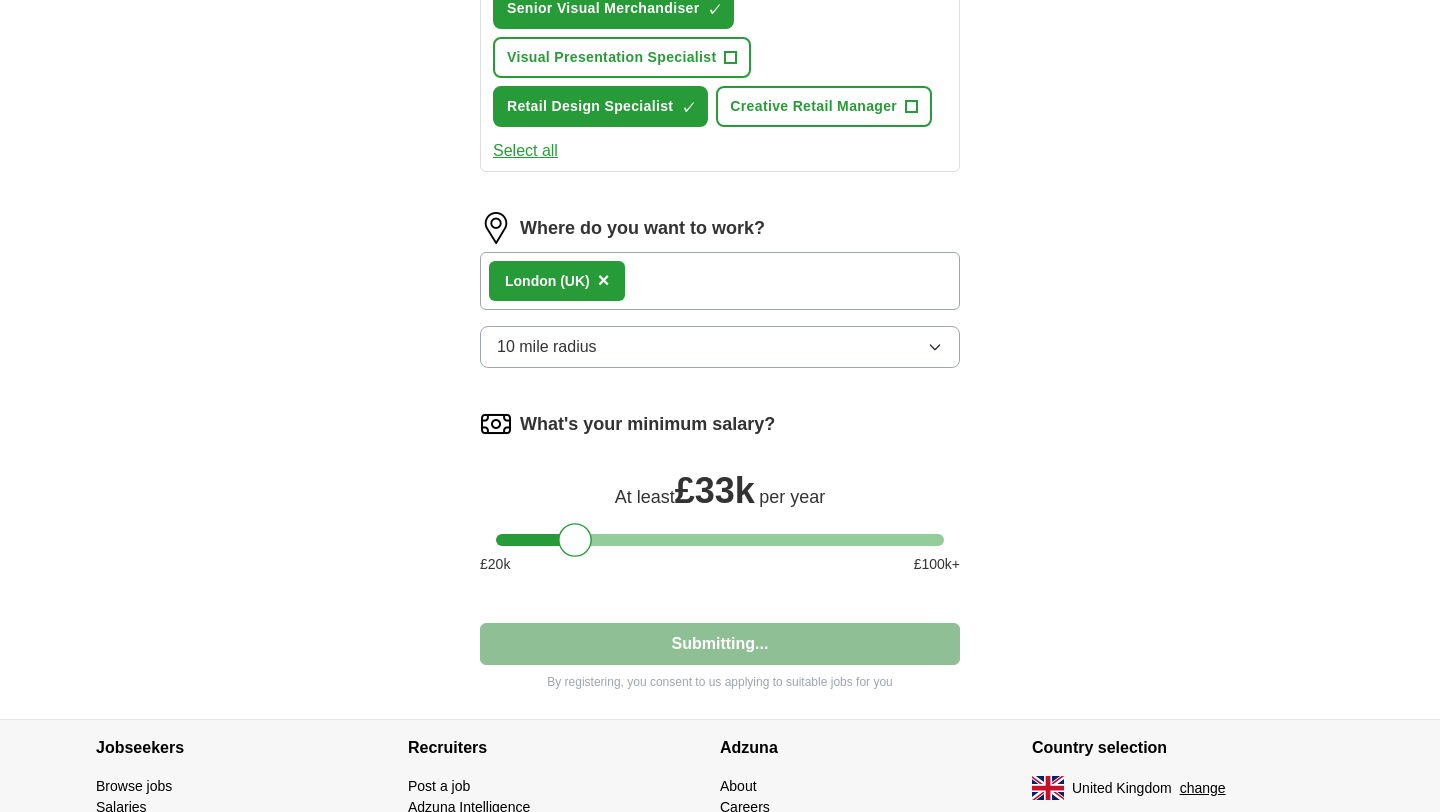 select on "**" 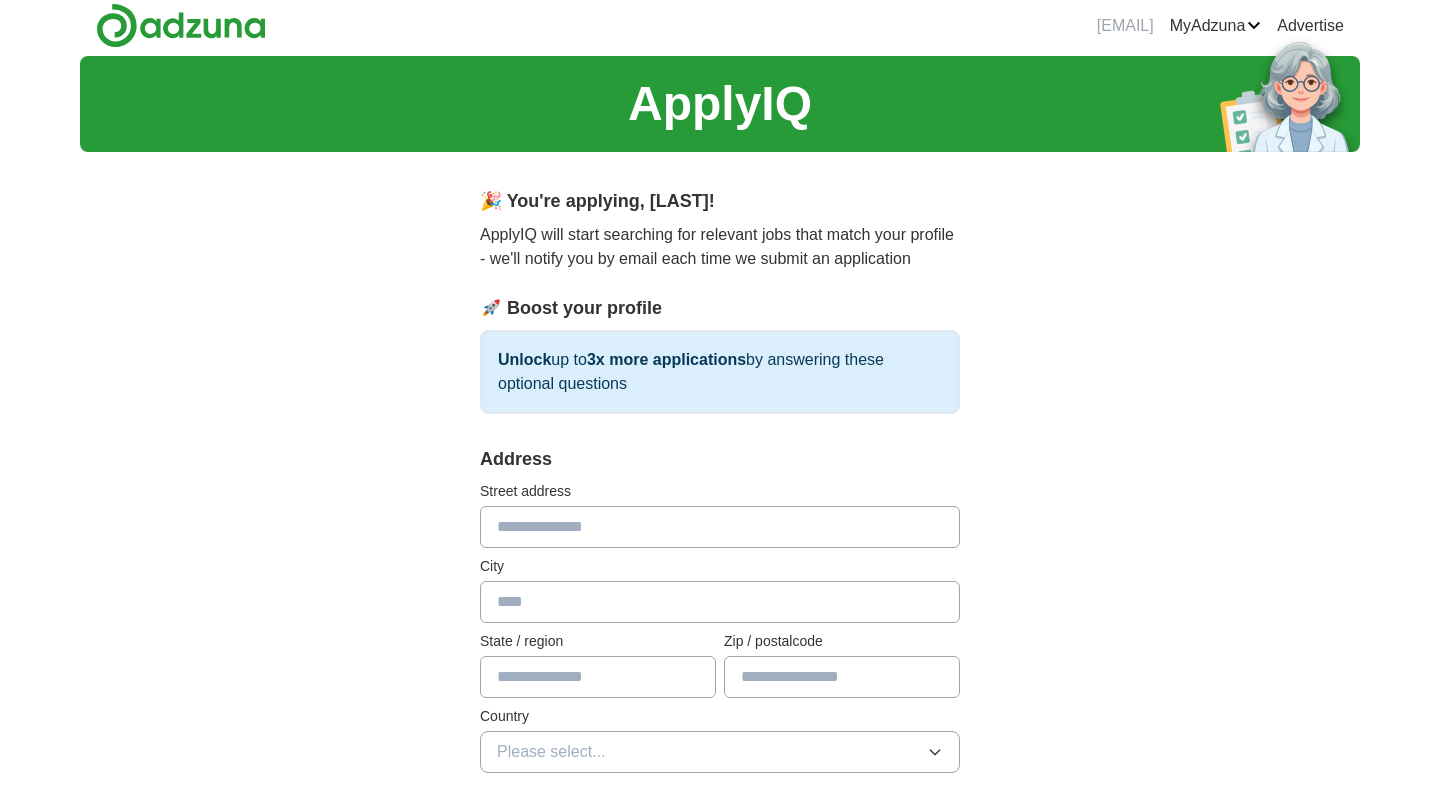 scroll, scrollTop: 0, scrollLeft: 0, axis: both 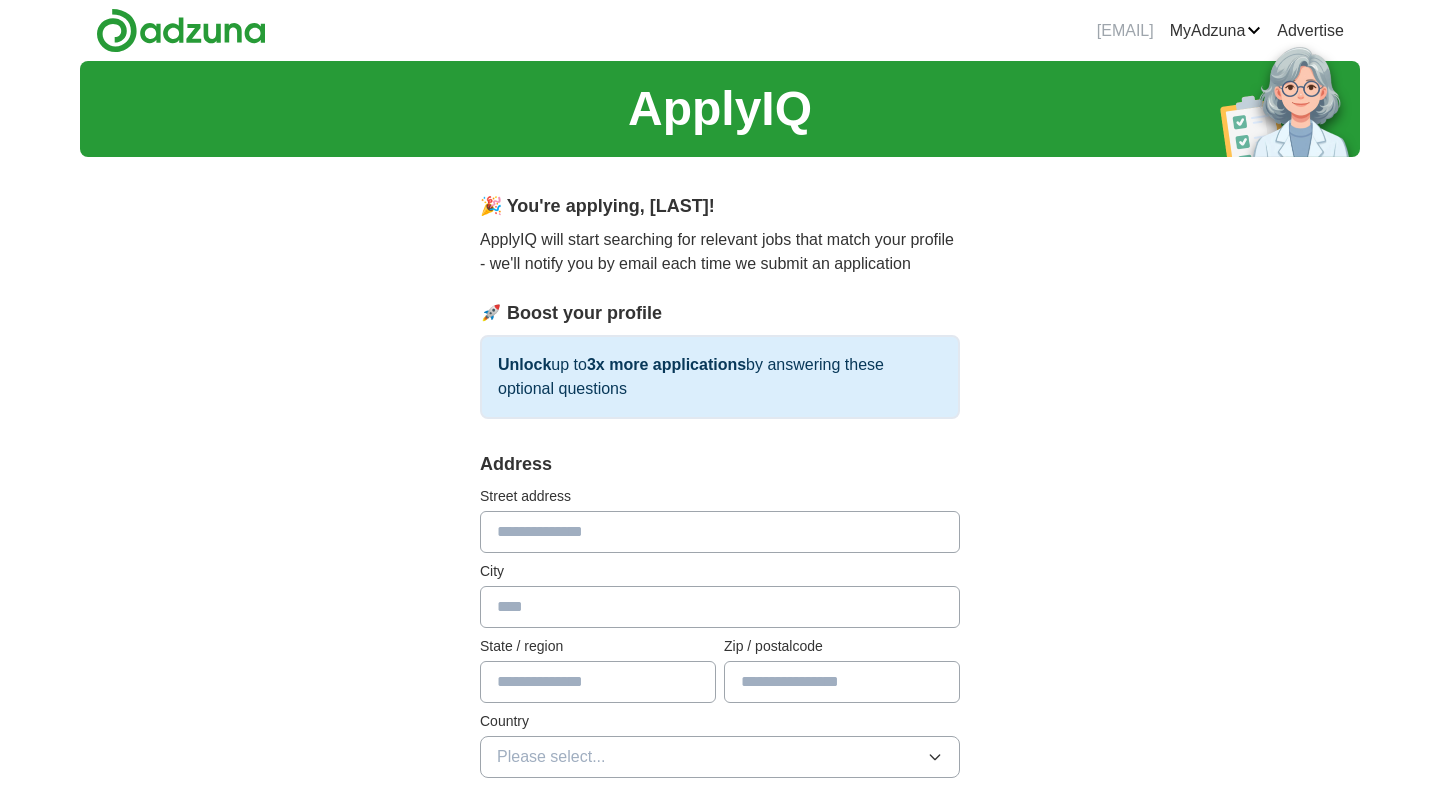 click at bounding box center [720, 532] 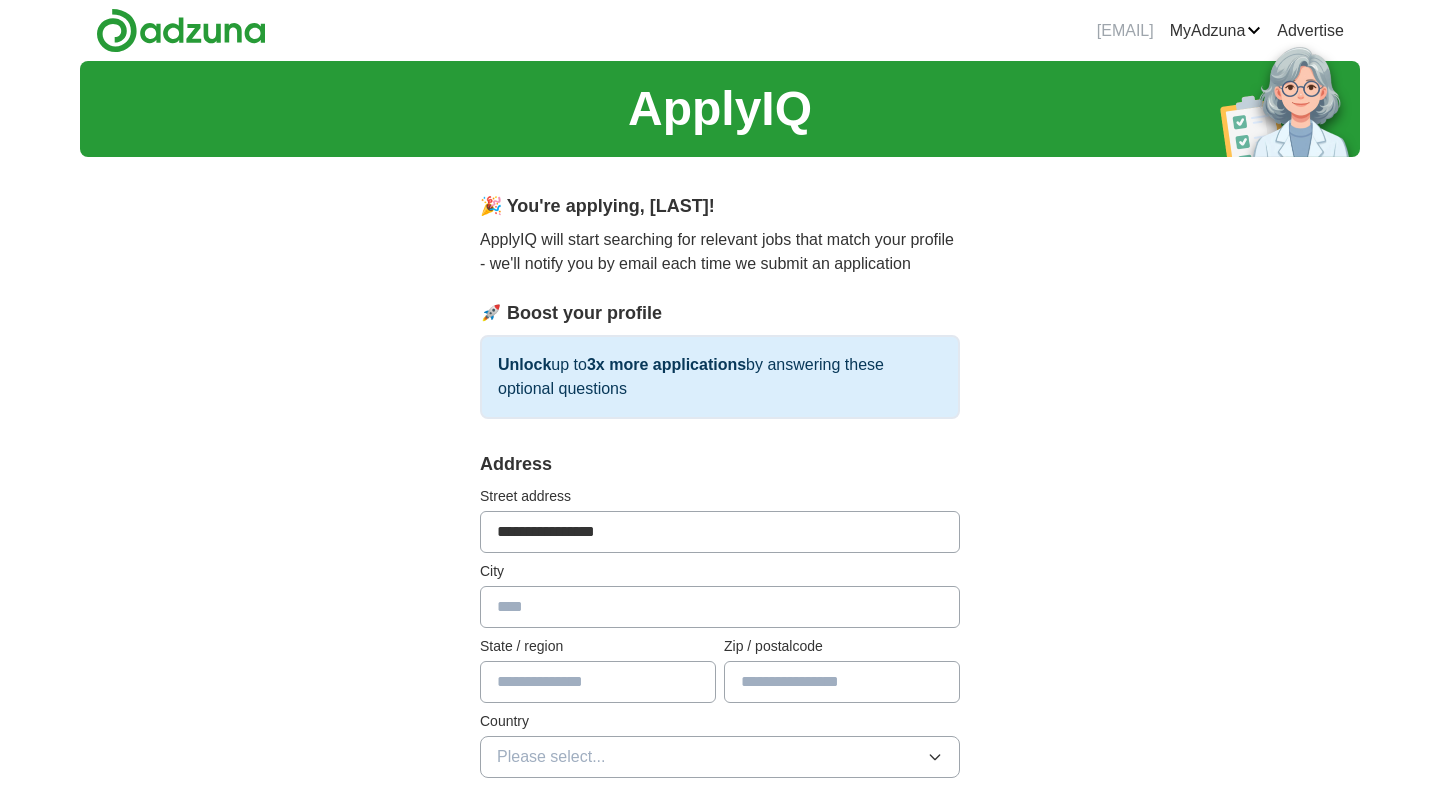 type on "*******" 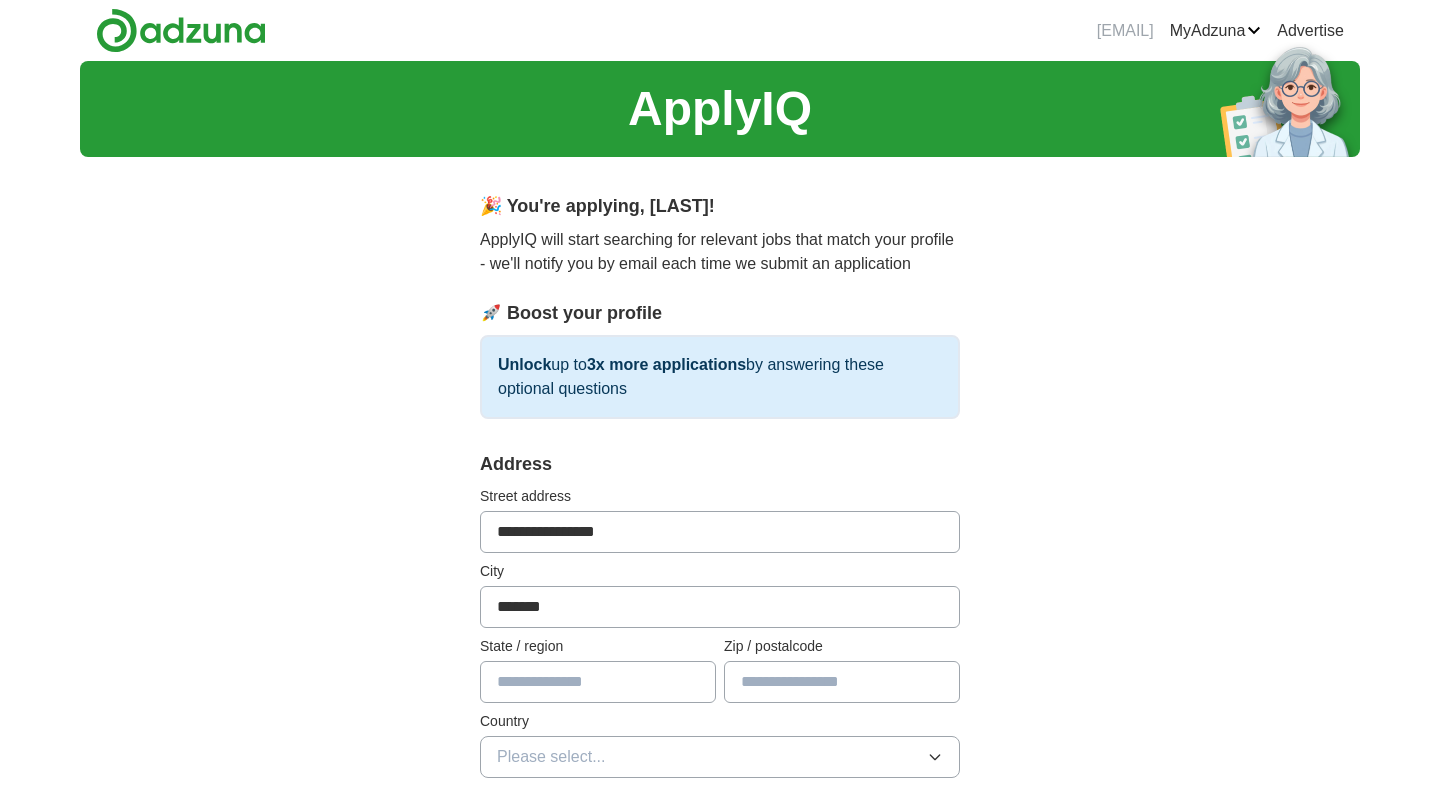 type on "**********" 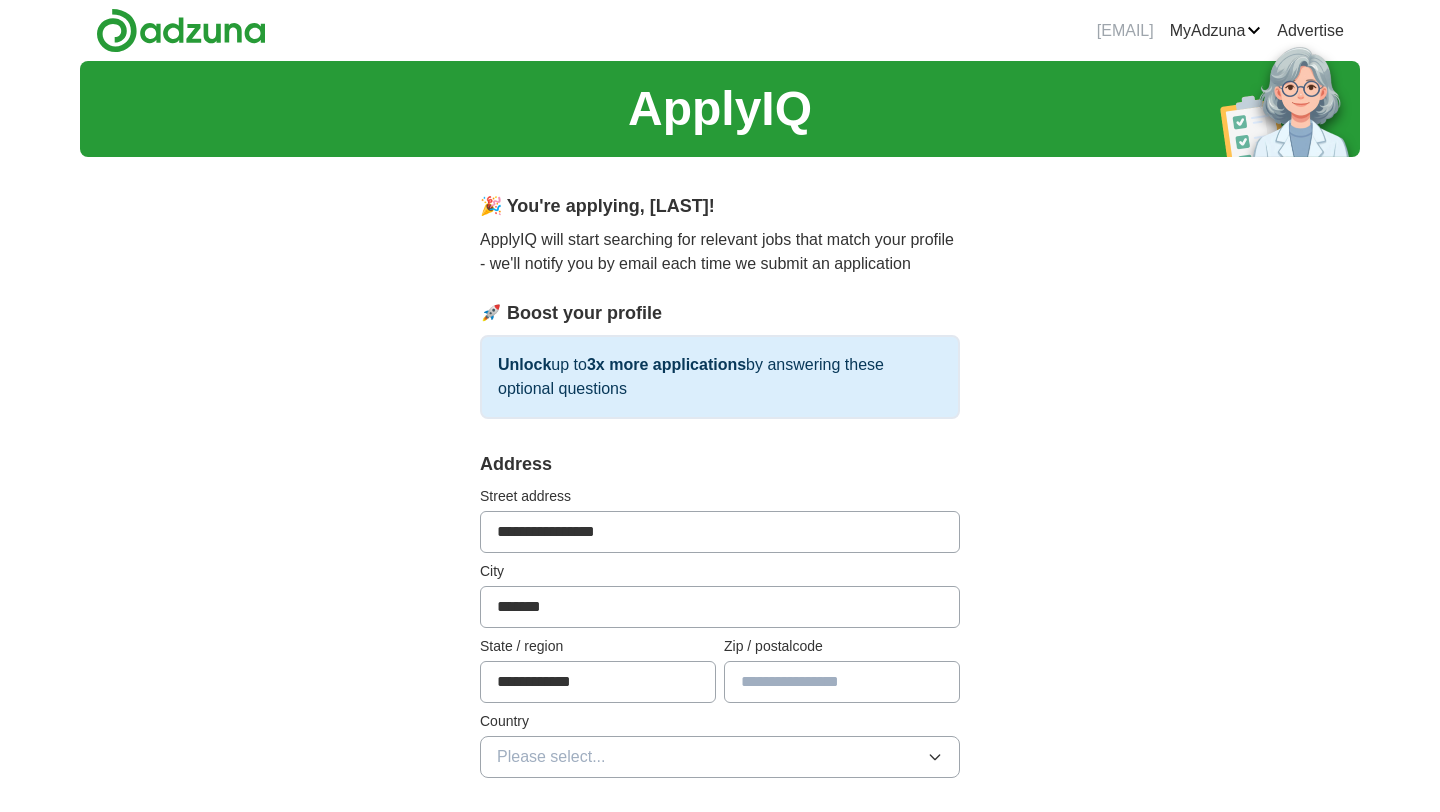 type on "*******" 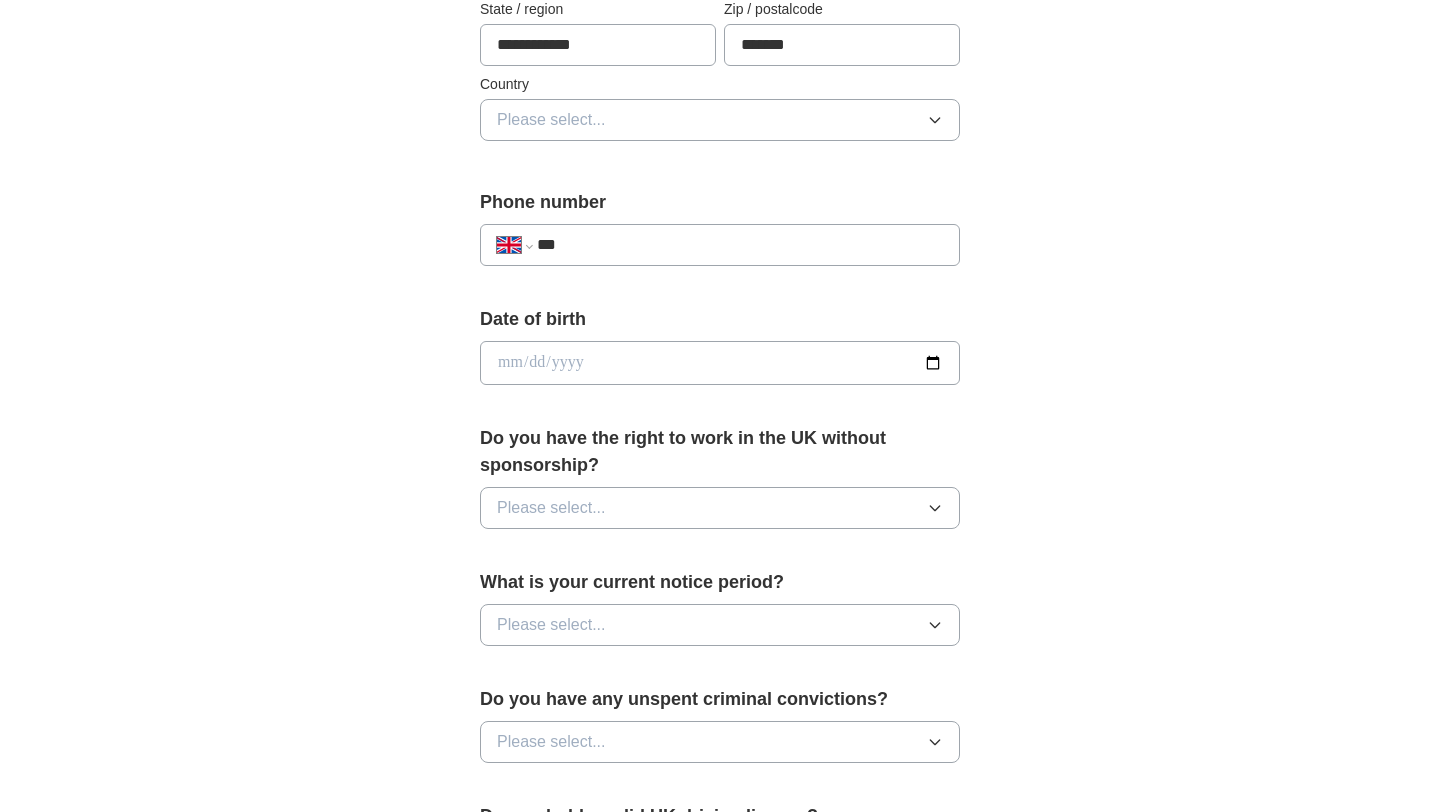 scroll, scrollTop: 639, scrollLeft: 0, axis: vertical 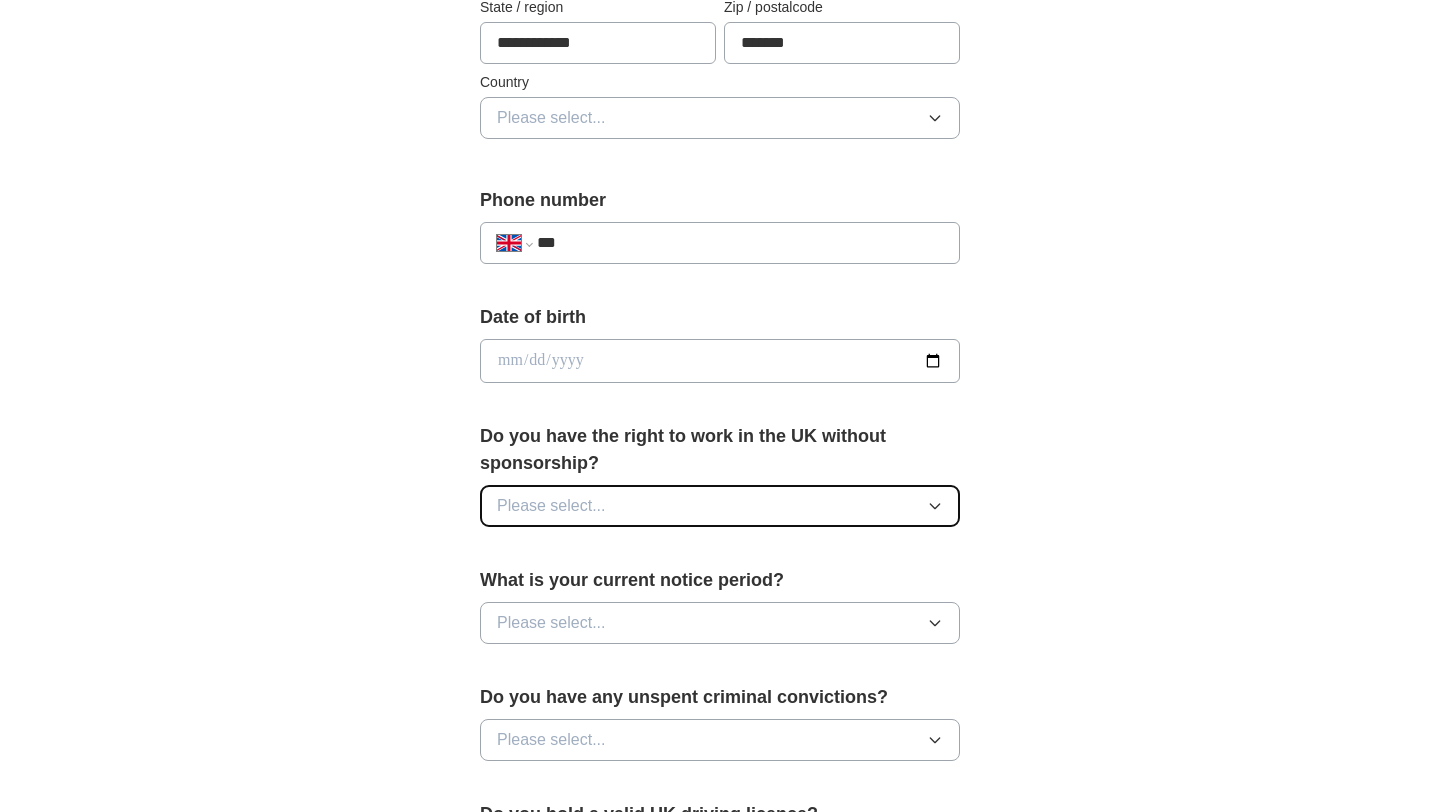 click on "Please select..." at bounding box center [720, 506] 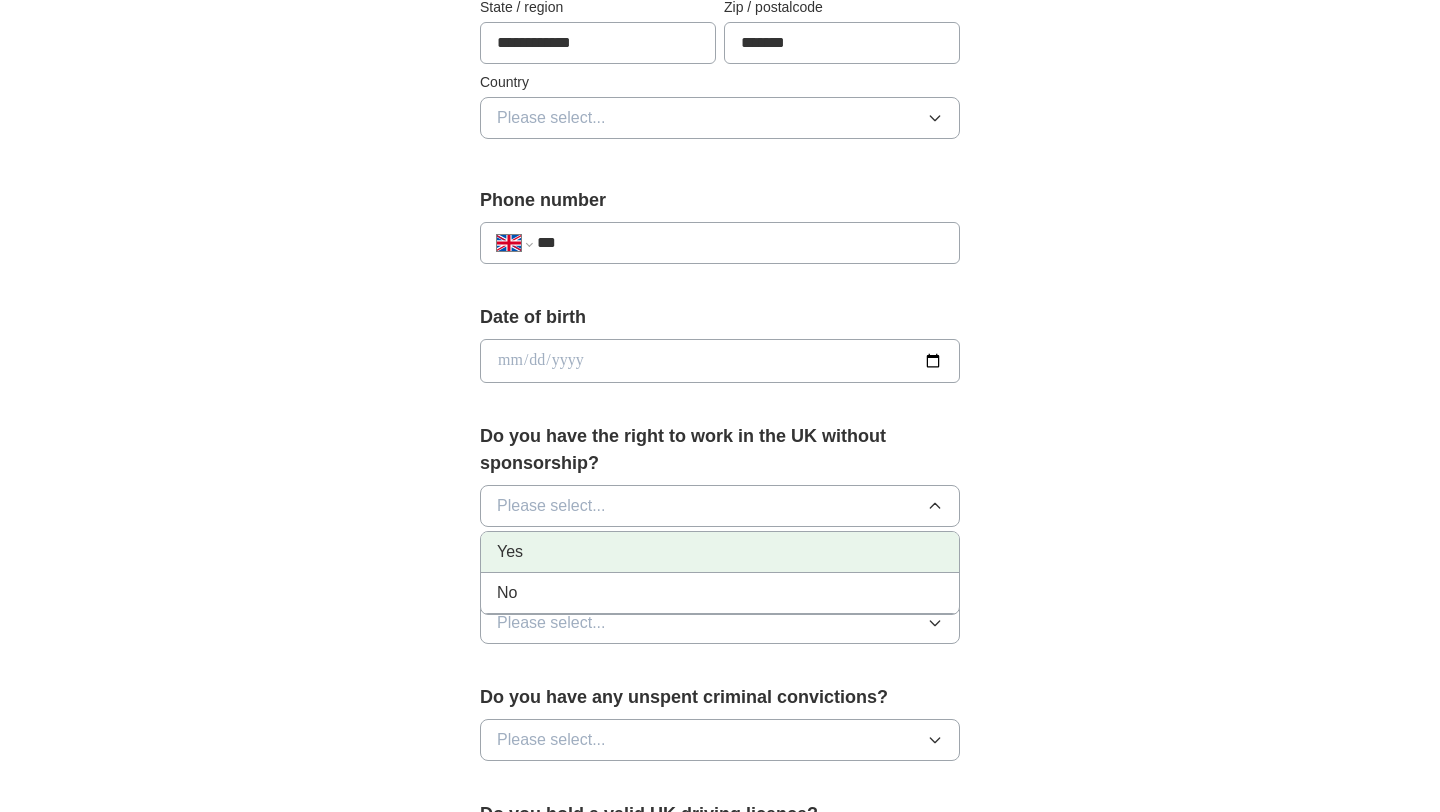 click on "Yes" at bounding box center [720, 552] 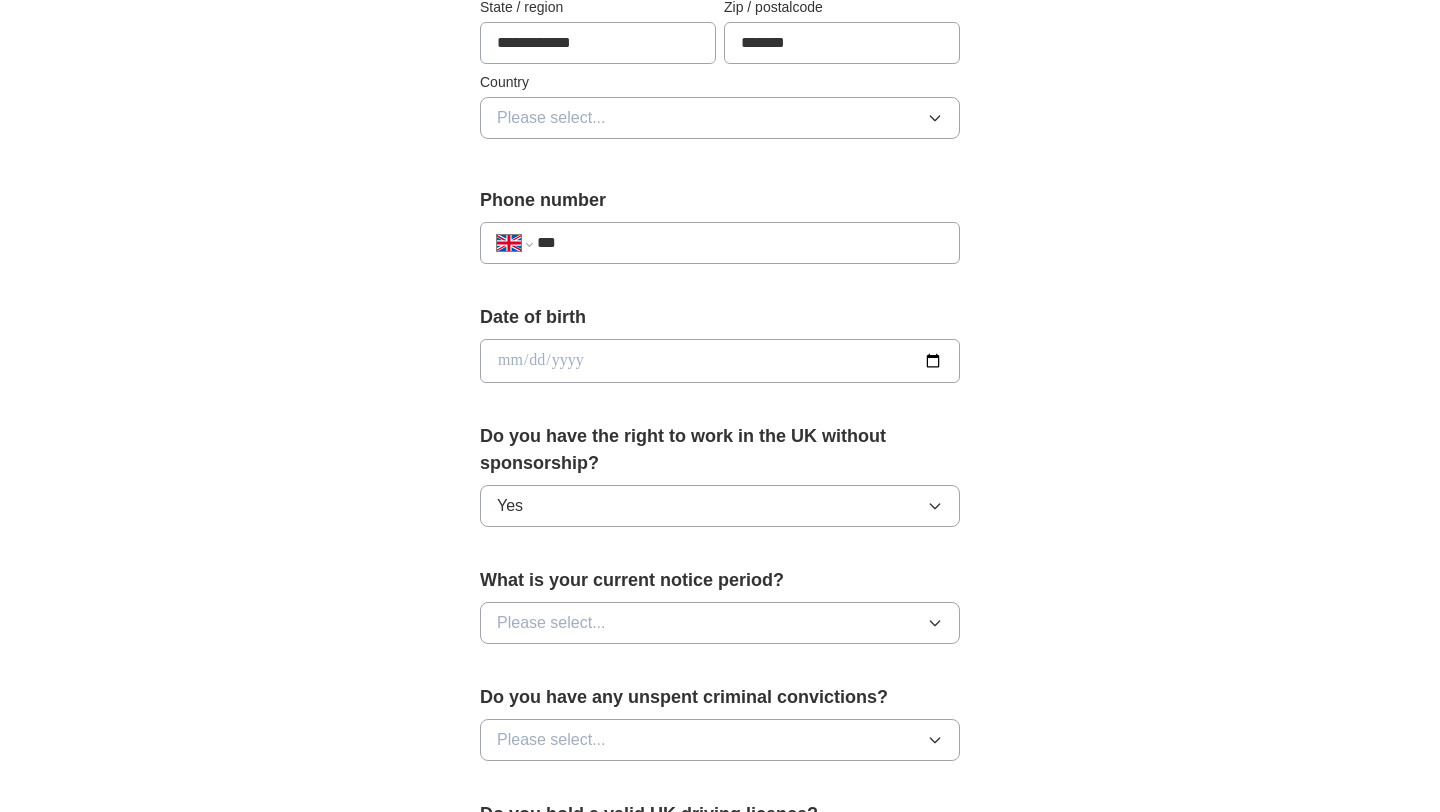 scroll, scrollTop: 772, scrollLeft: 0, axis: vertical 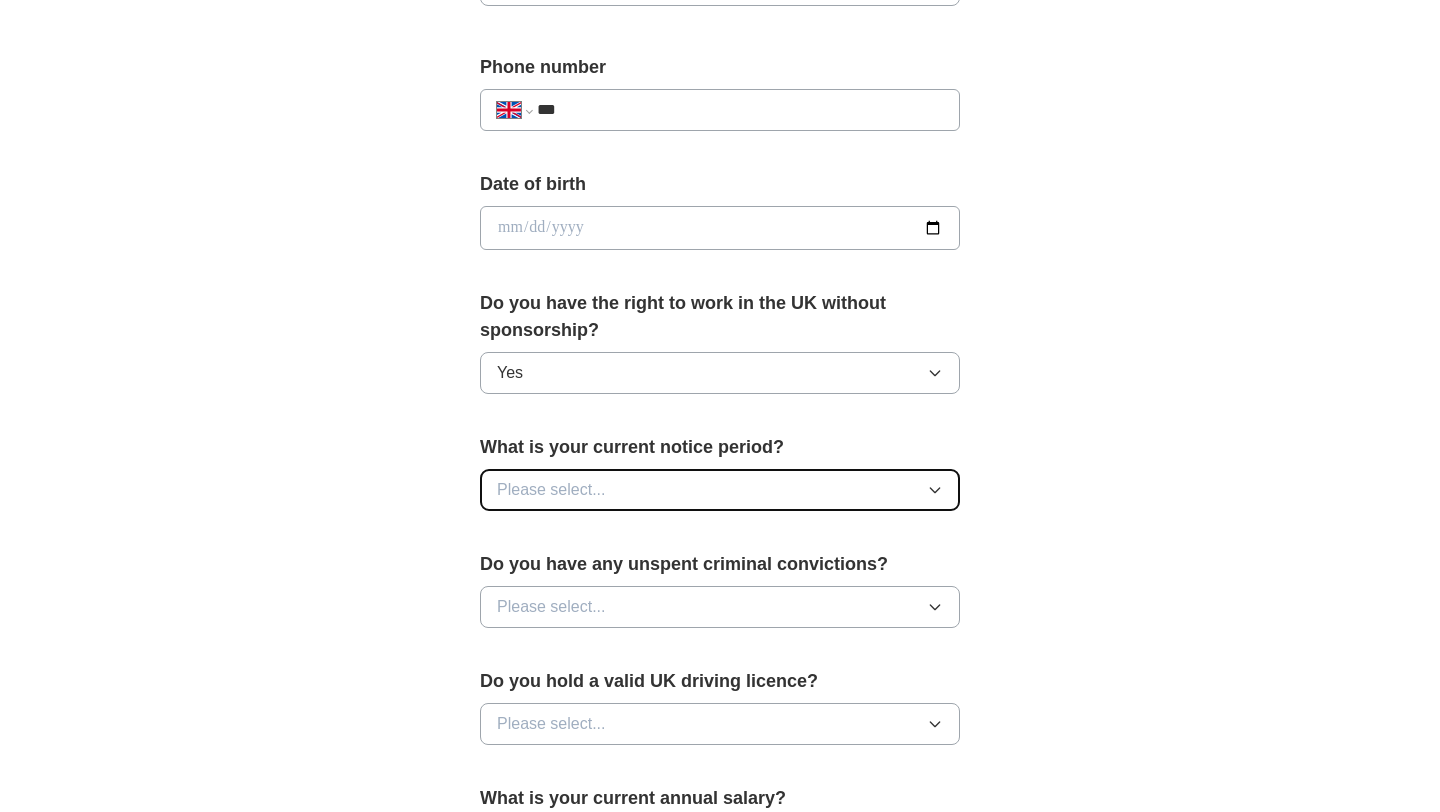 click on "Please select..." at bounding box center (720, 490) 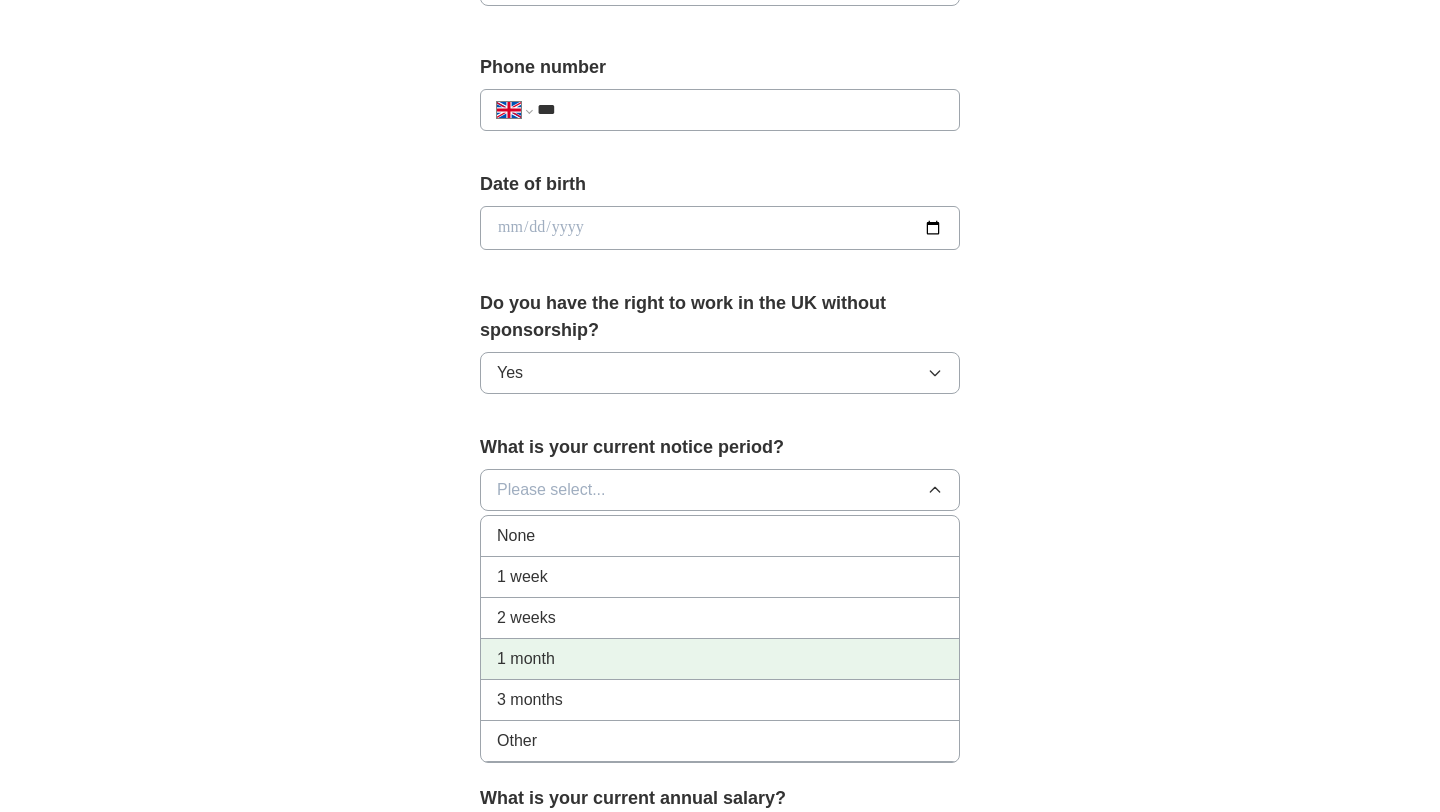 click on "1 month" at bounding box center (720, 659) 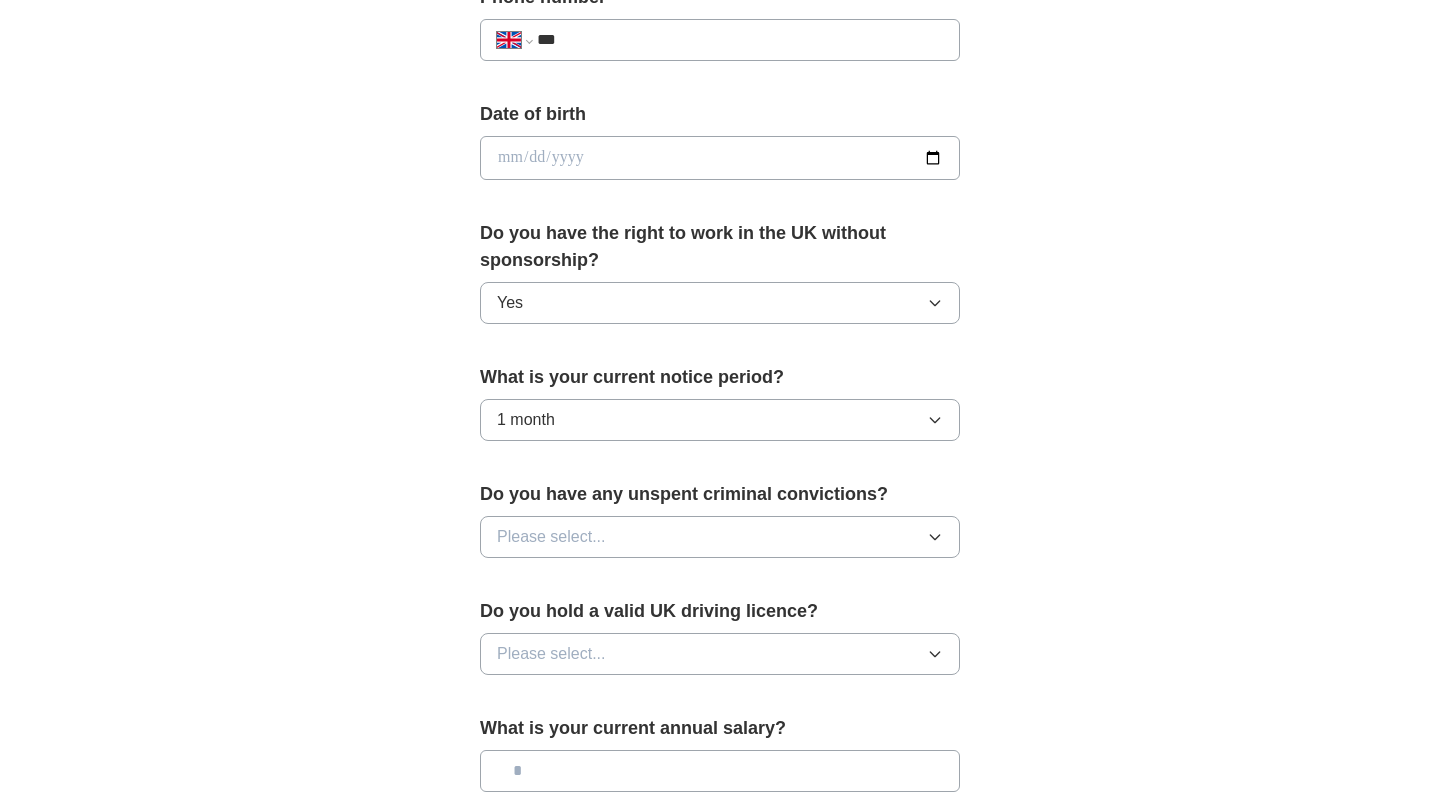 scroll, scrollTop: 853, scrollLeft: 0, axis: vertical 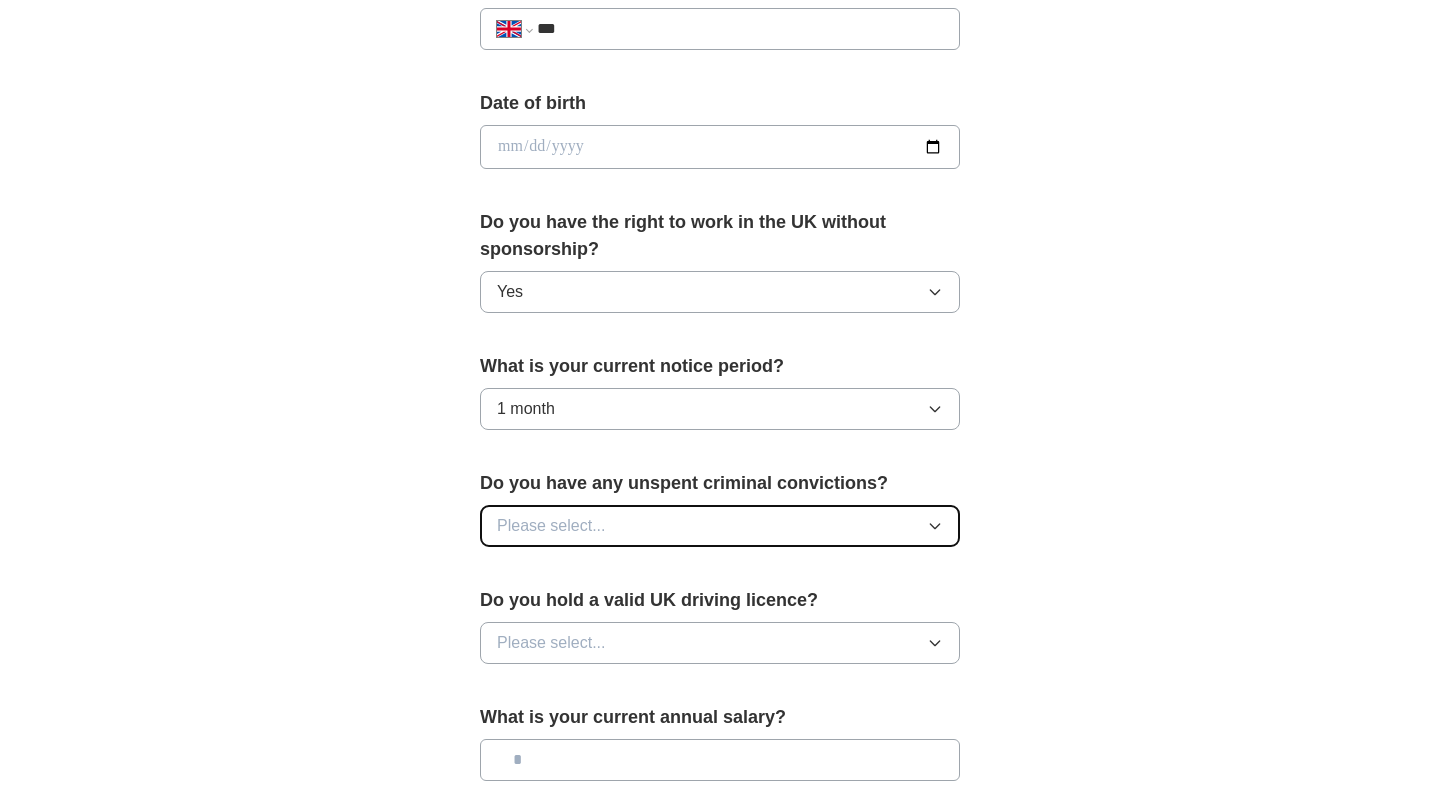 click on "Please select..." at bounding box center [720, 526] 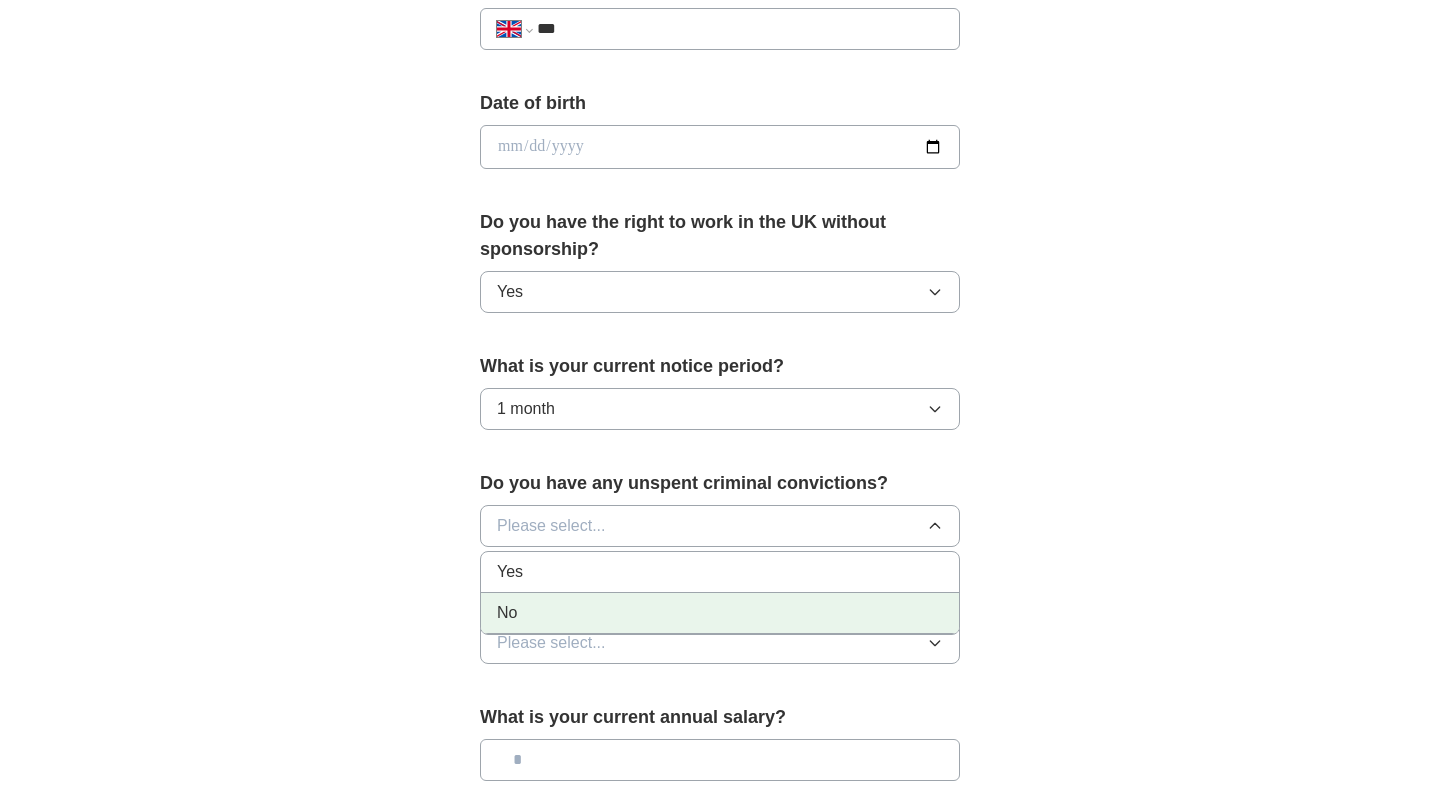 click on "No" at bounding box center (720, 613) 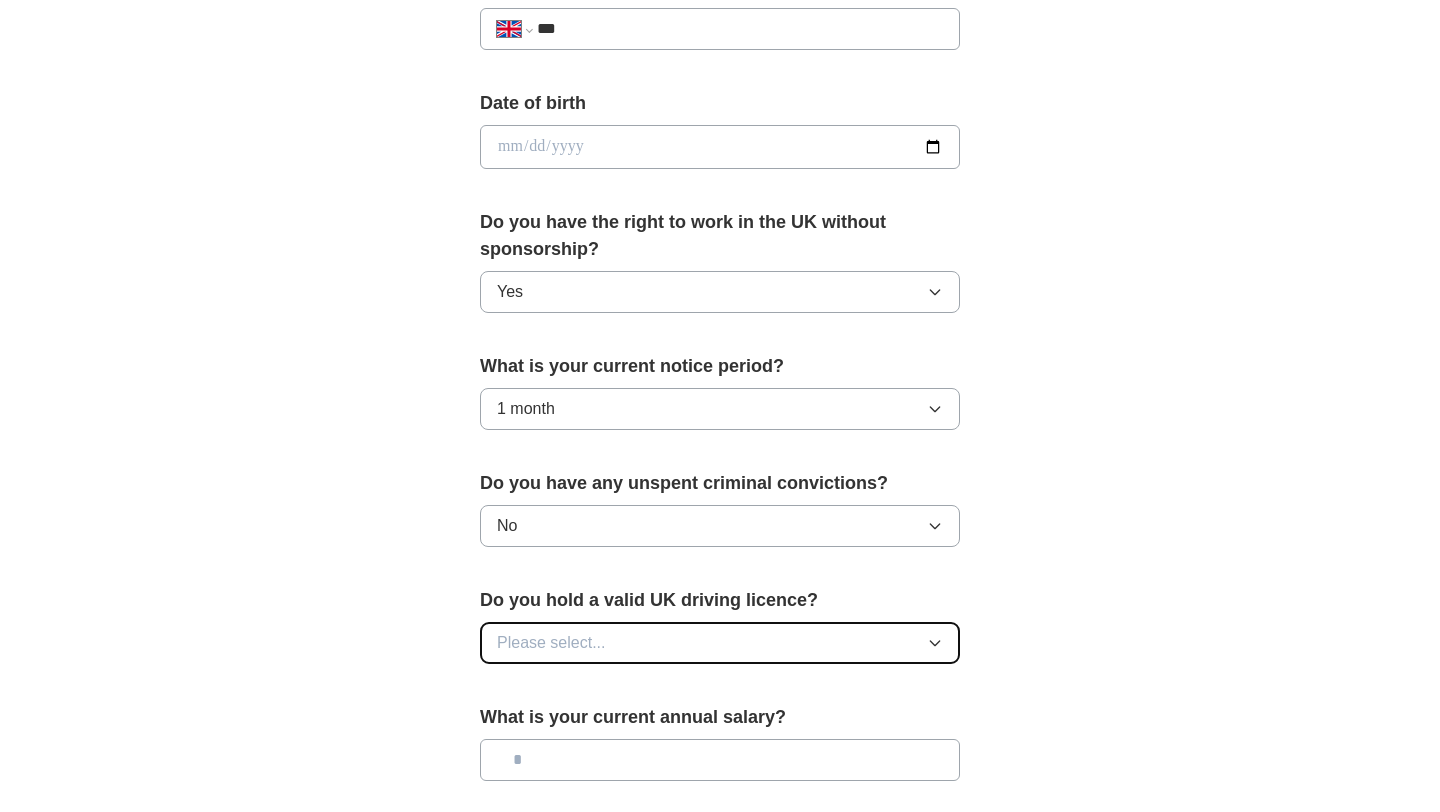 click on "Please select..." at bounding box center (551, 643) 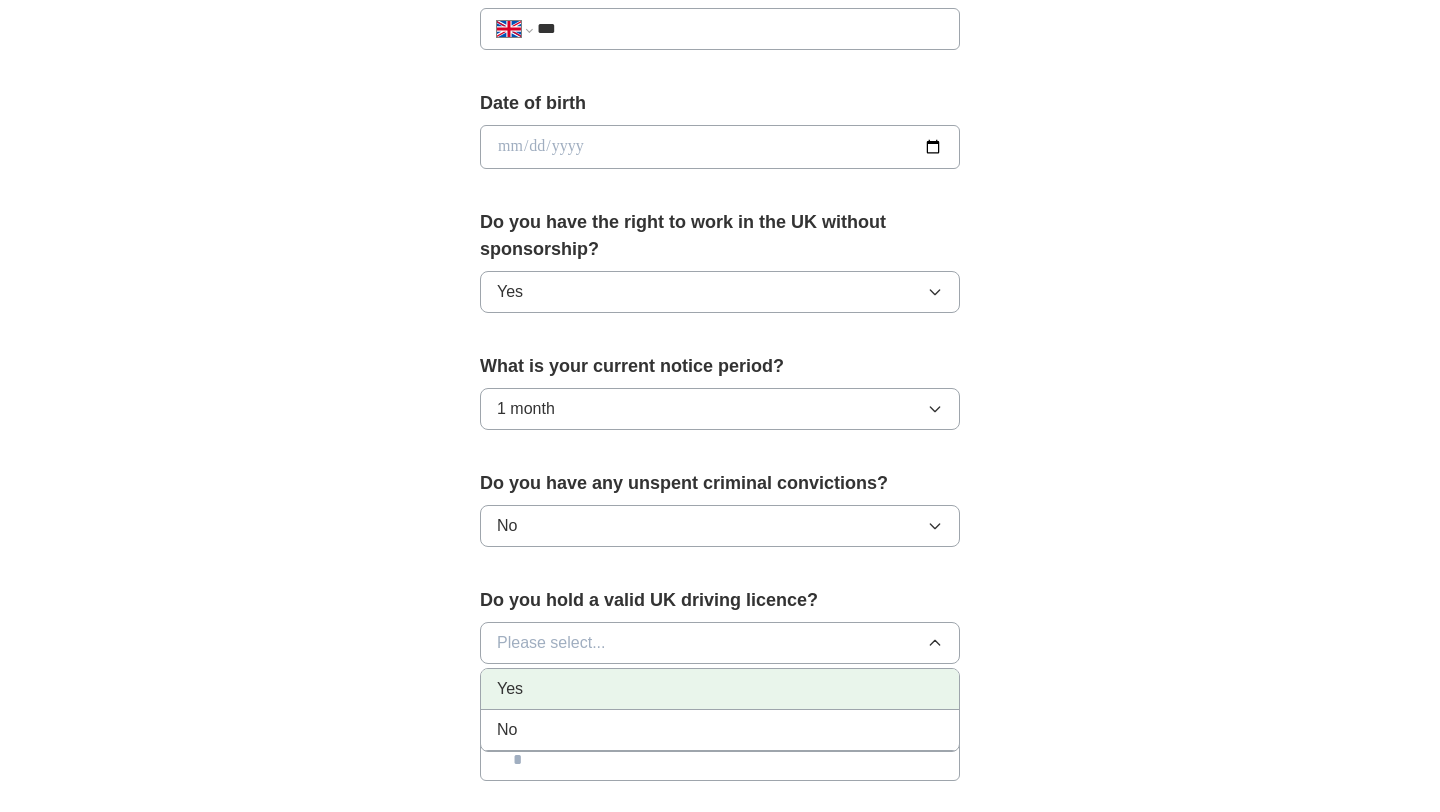 click on "Yes" at bounding box center (720, 689) 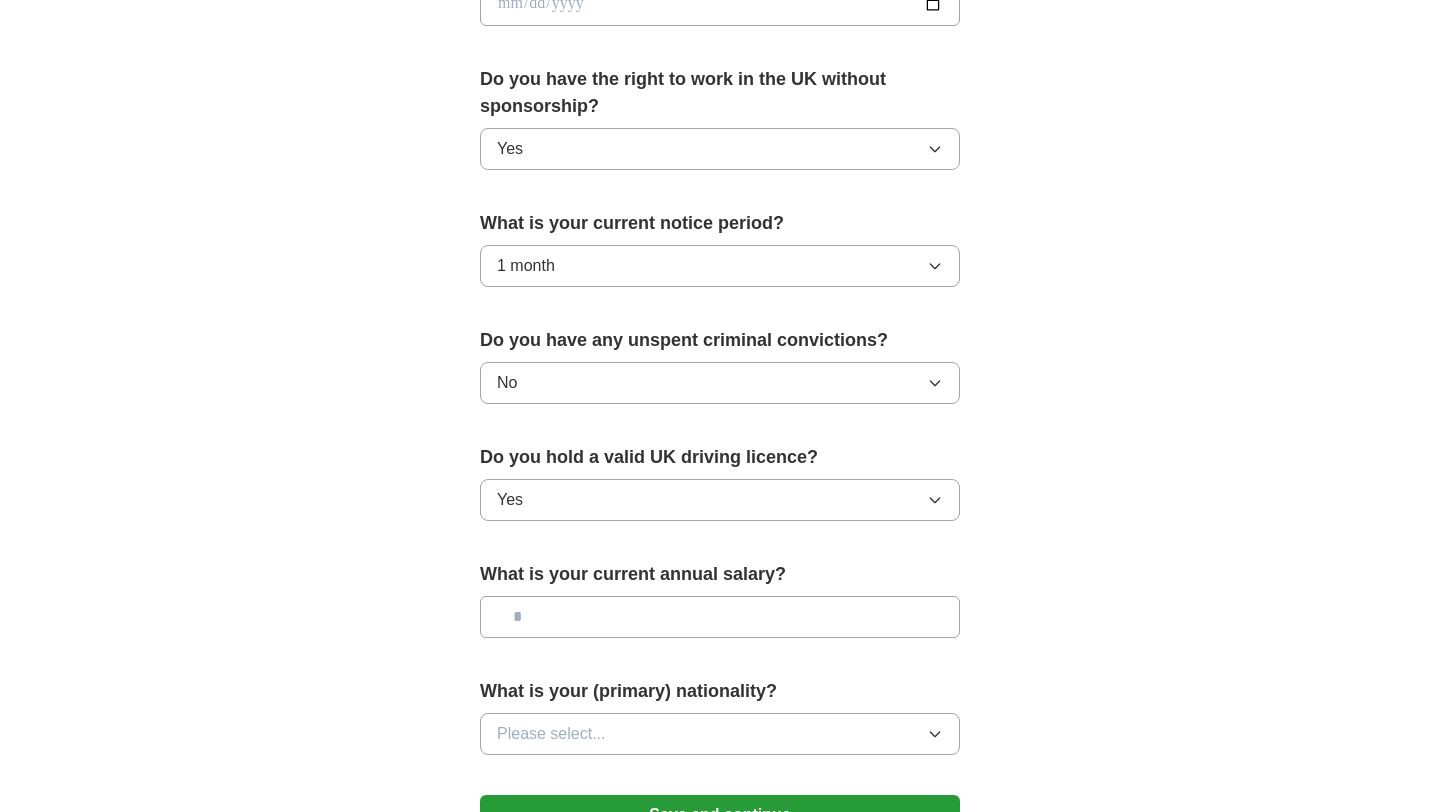 scroll, scrollTop: 1021, scrollLeft: 0, axis: vertical 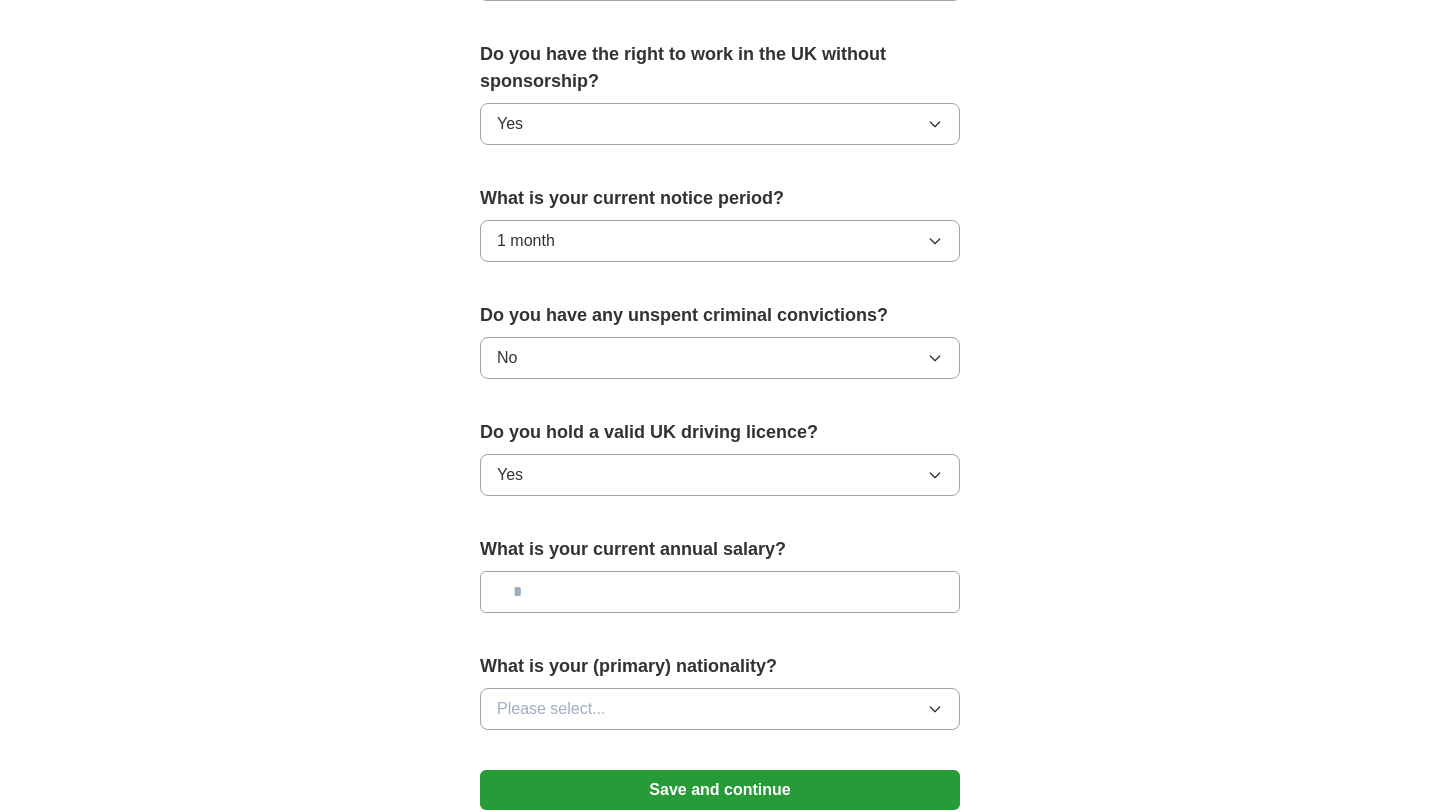 click at bounding box center [720, 592] 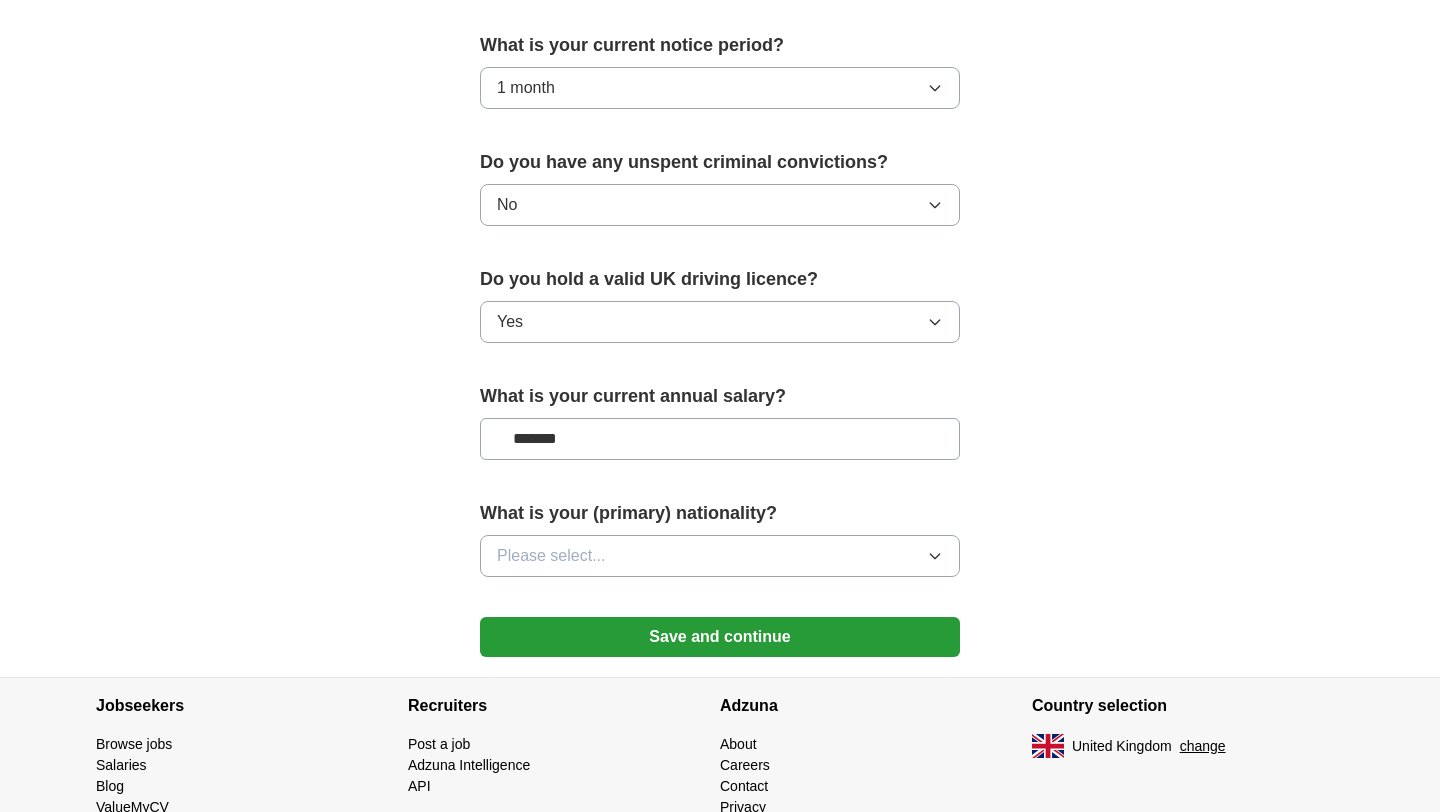 scroll, scrollTop: 1175, scrollLeft: 0, axis: vertical 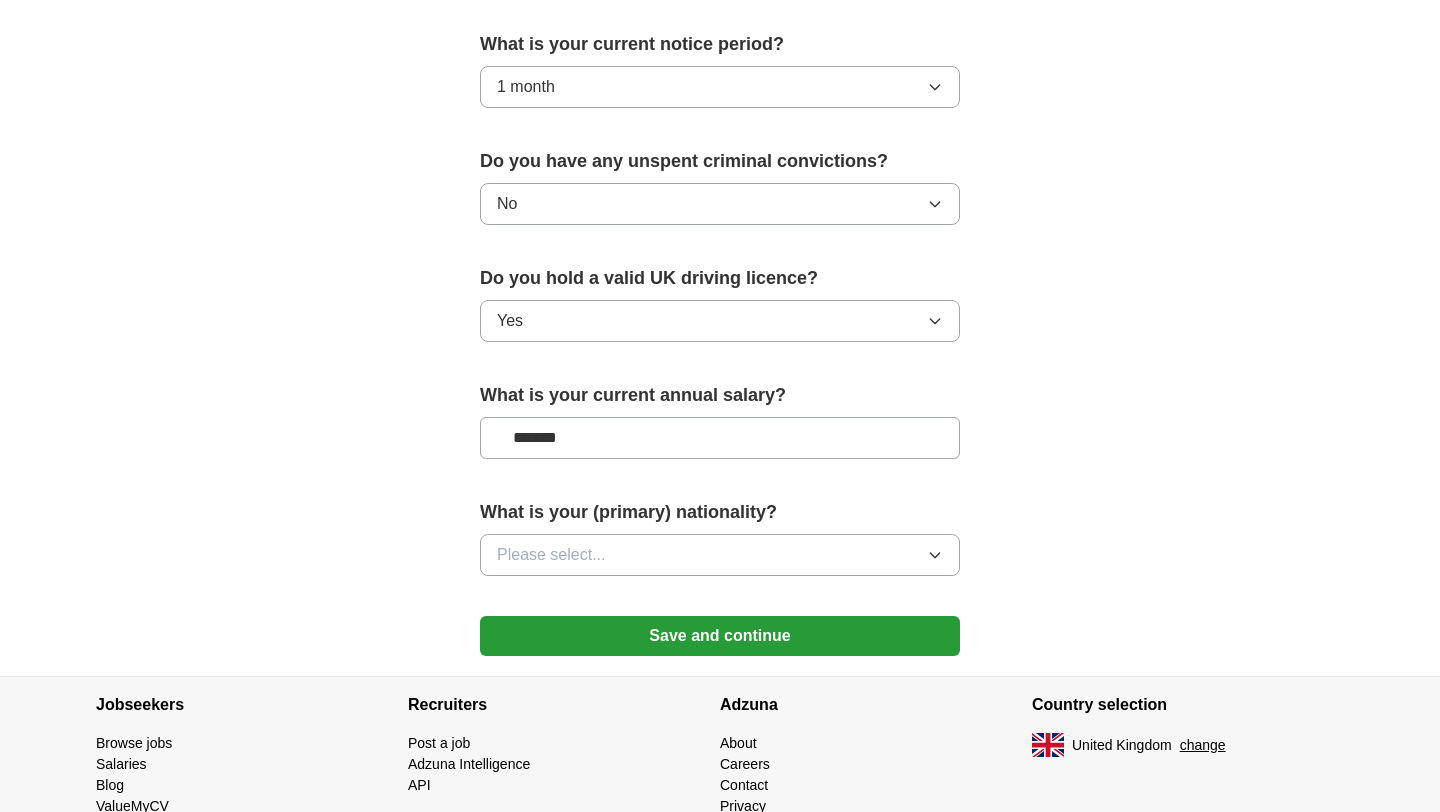 type on "*******" 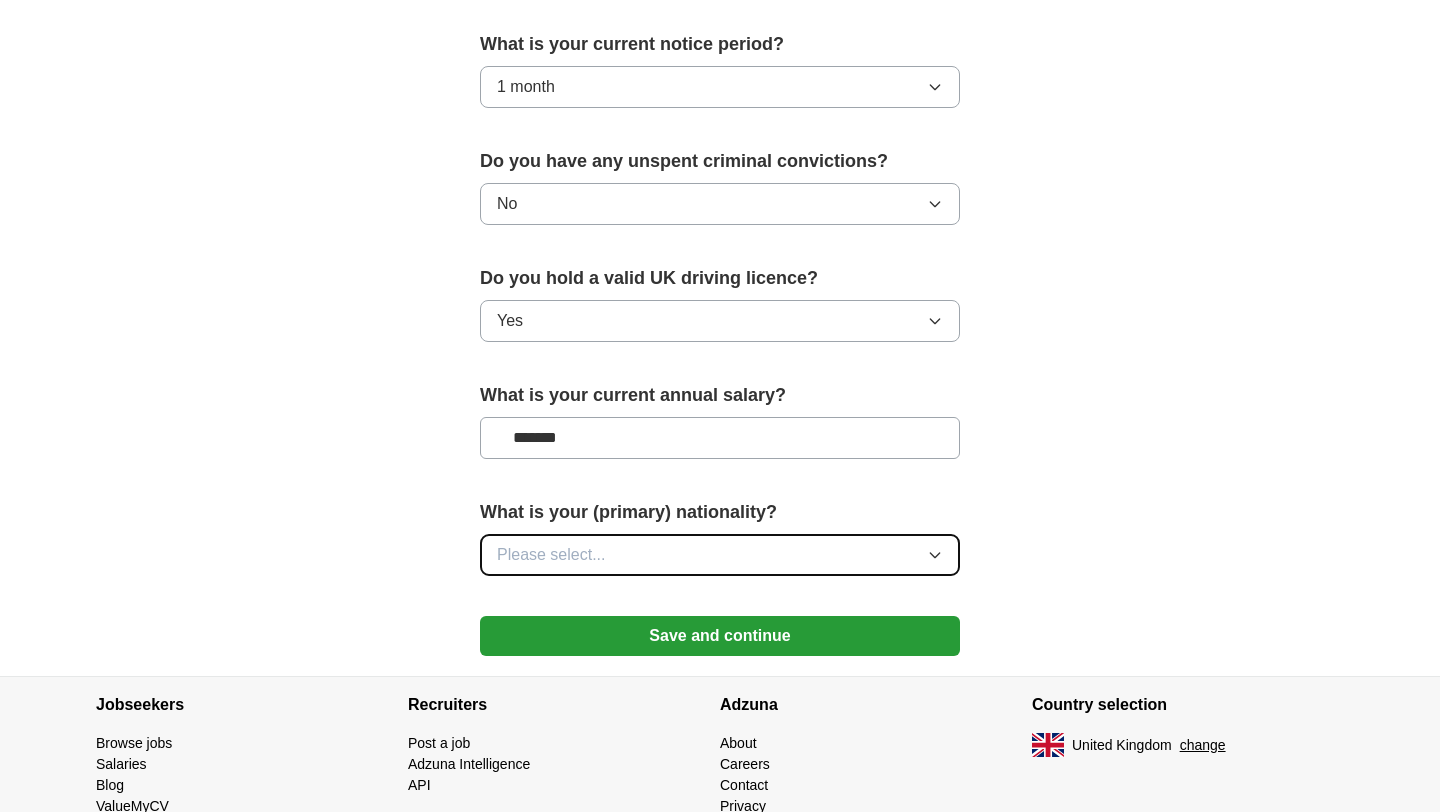 click on "Please select..." at bounding box center [720, 555] 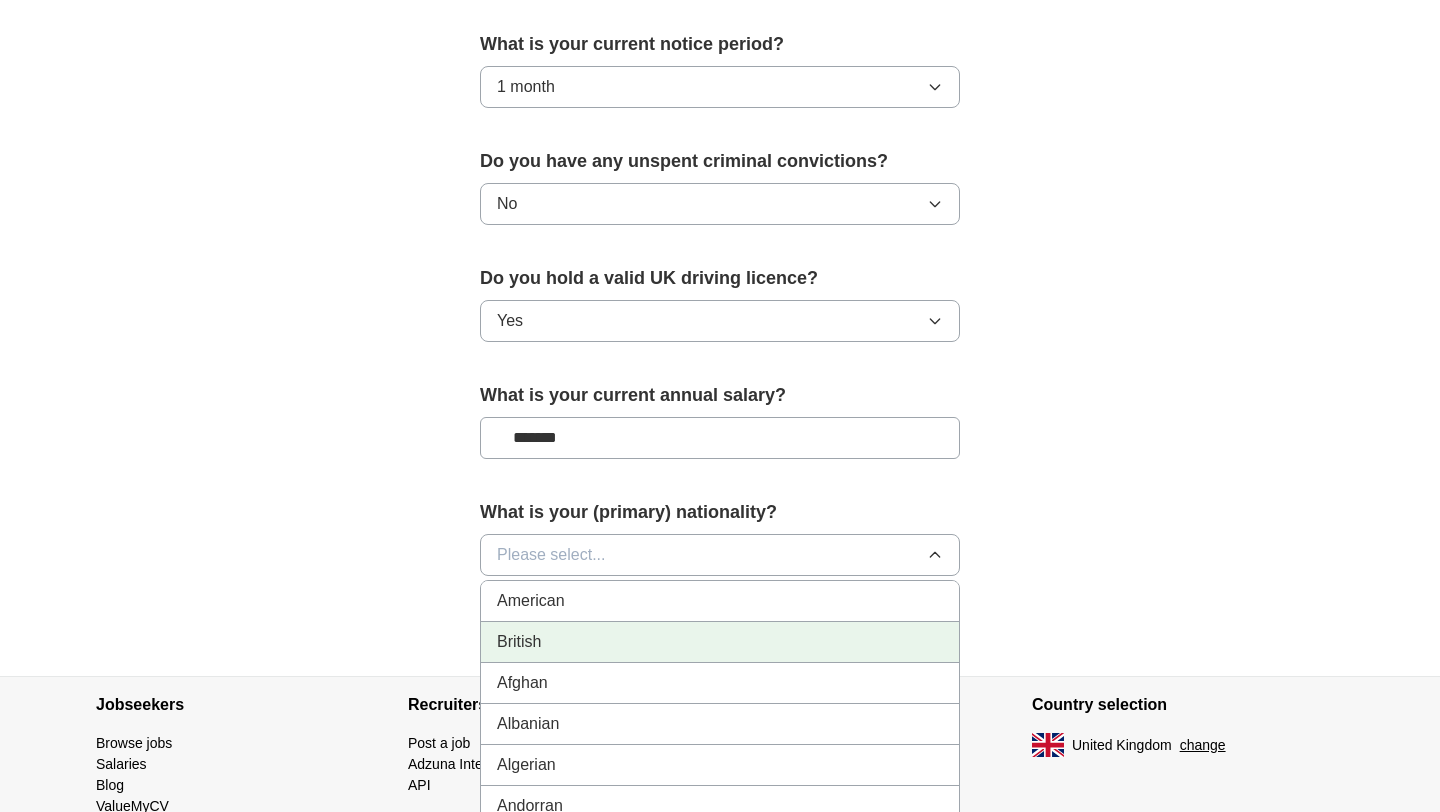 click on "British" at bounding box center (720, 642) 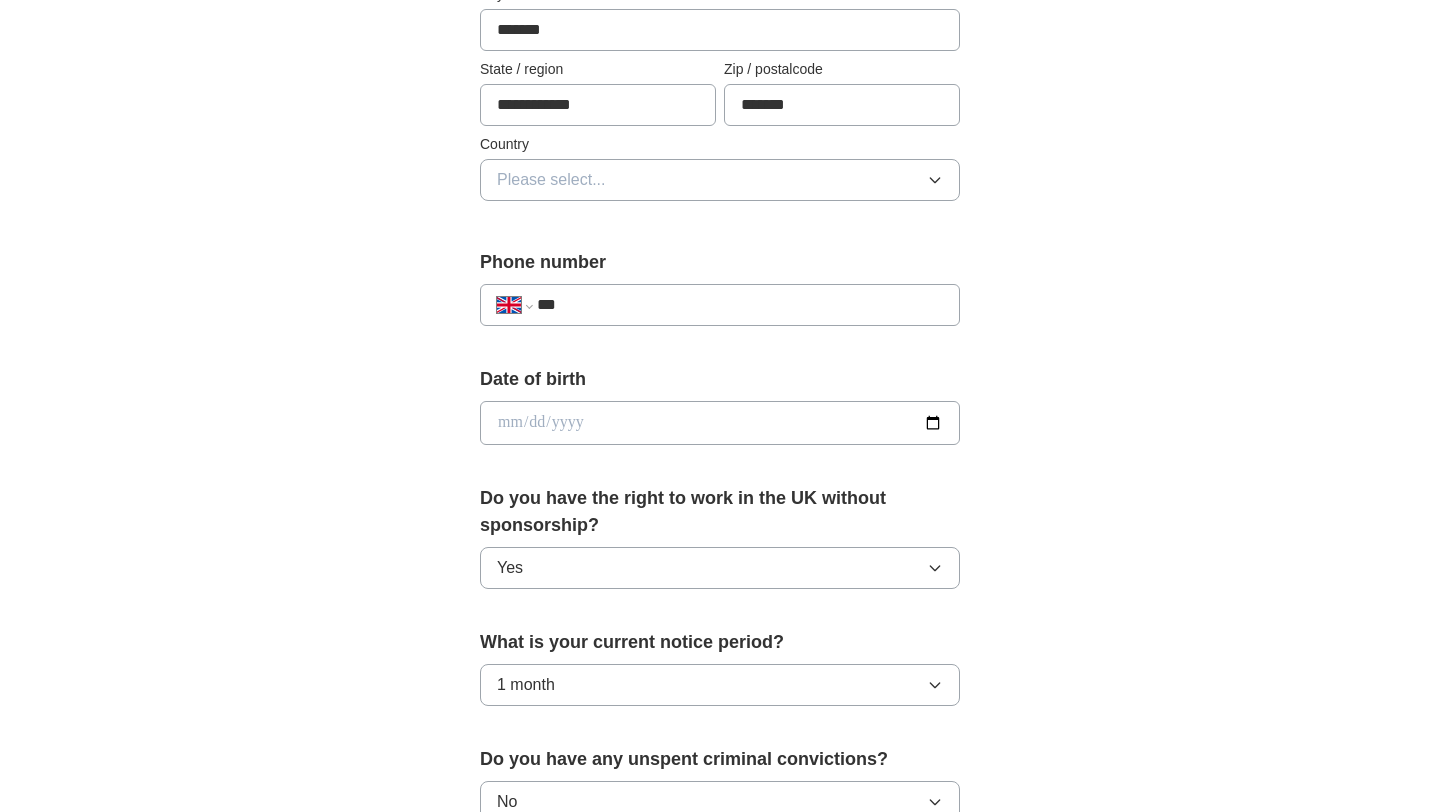 scroll, scrollTop: 578, scrollLeft: 0, axis: vertical 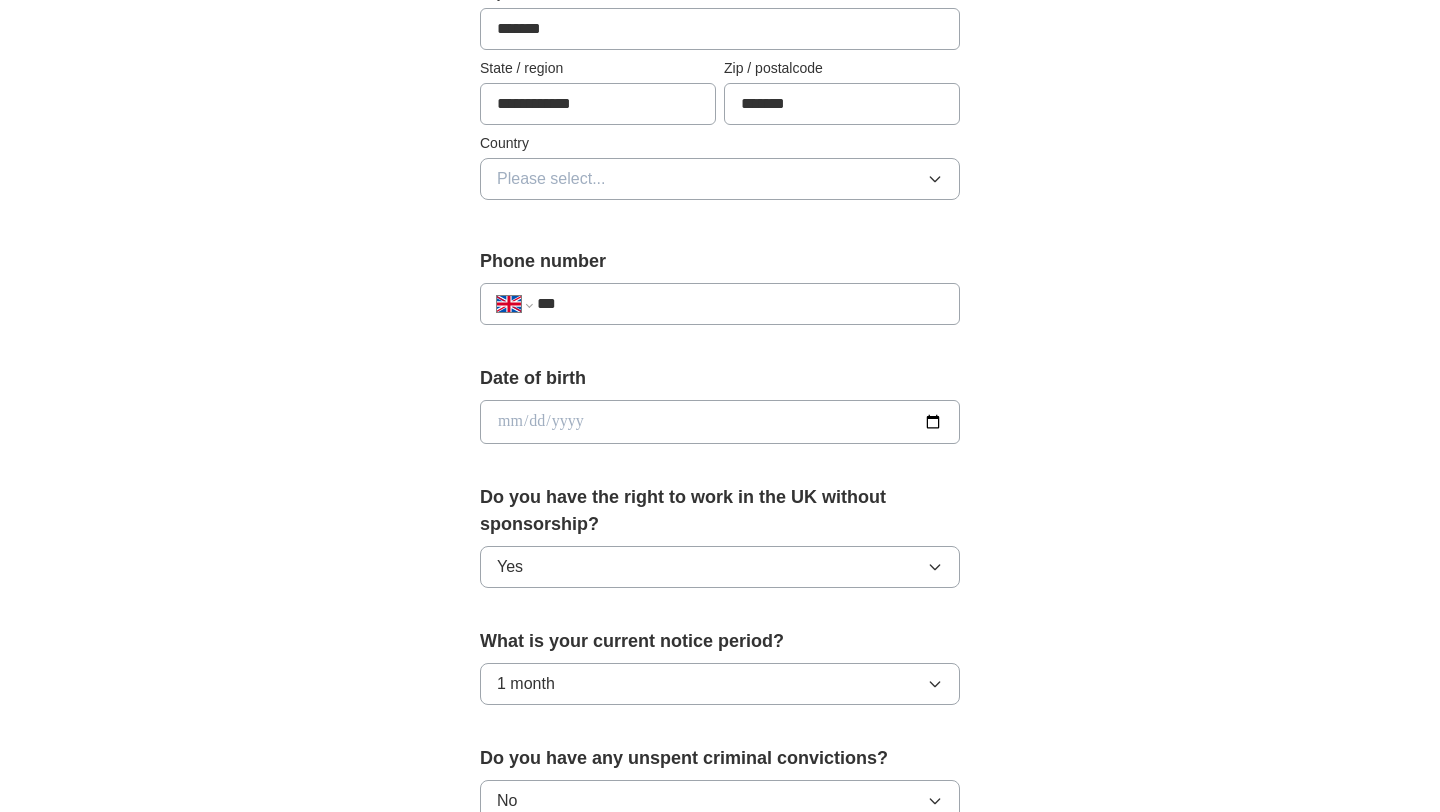 click on "**********" at bounding box center (720, 563) 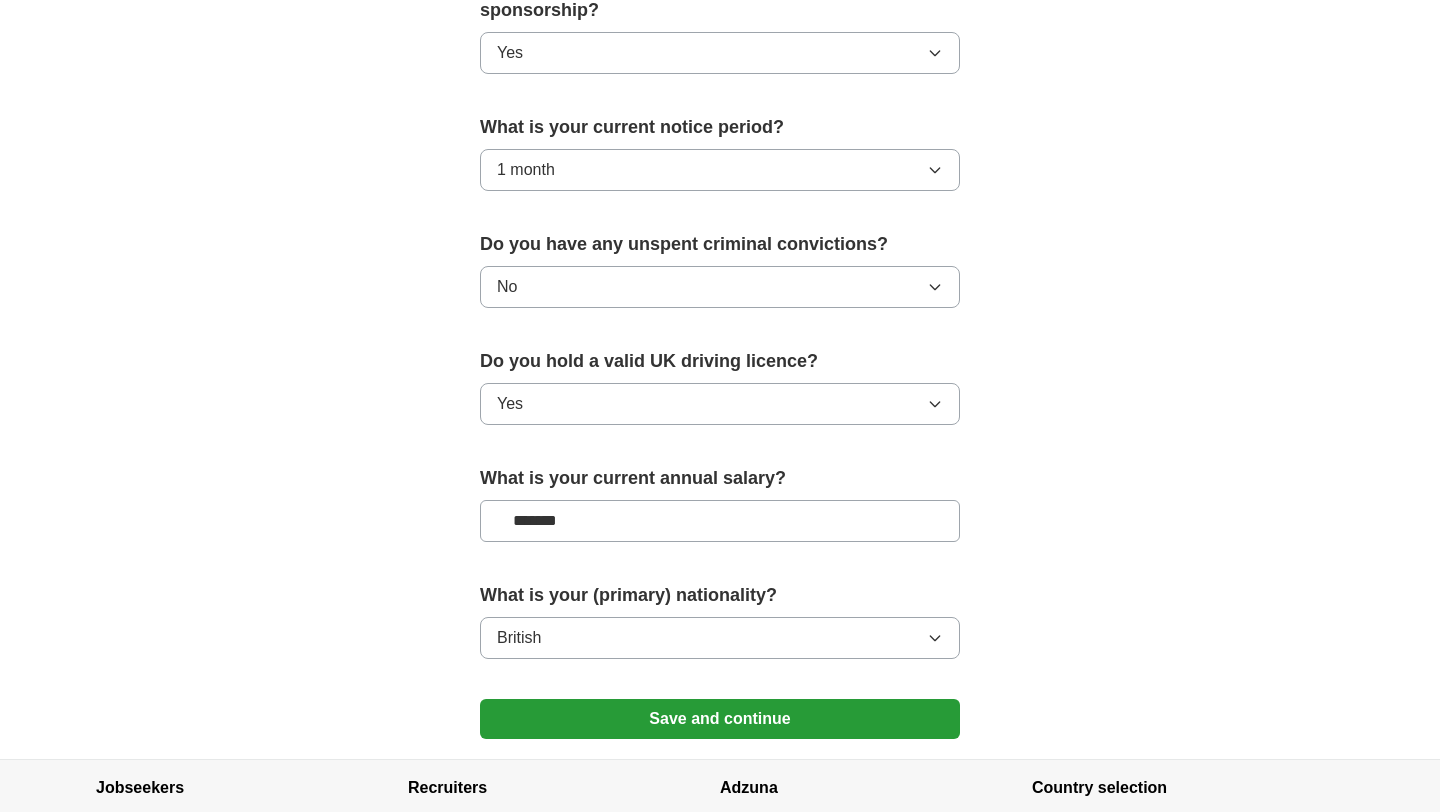 scroll, scrollTop: 1241, scrollLeft: 0, axis: vertical 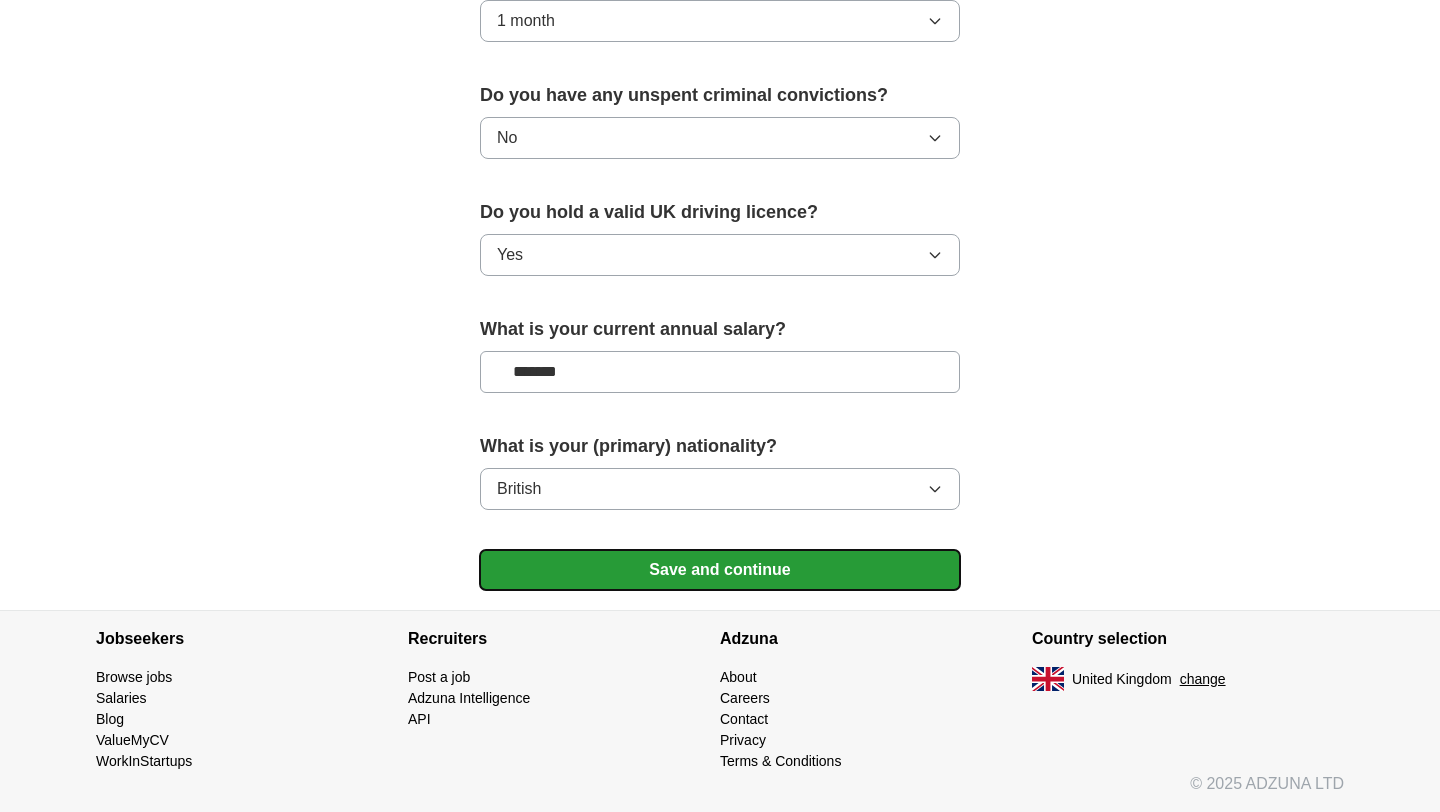 click on "Save and continue" at bounding box center (720, 570) 